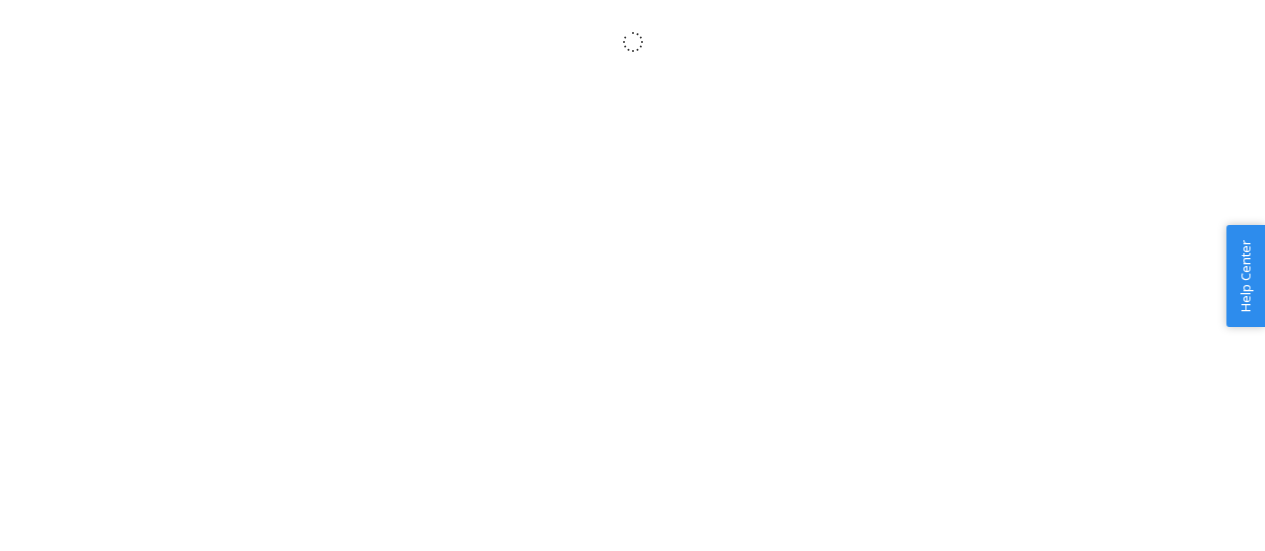 scroll, scrollTop: 0, scrollLeft: 0, axis: both 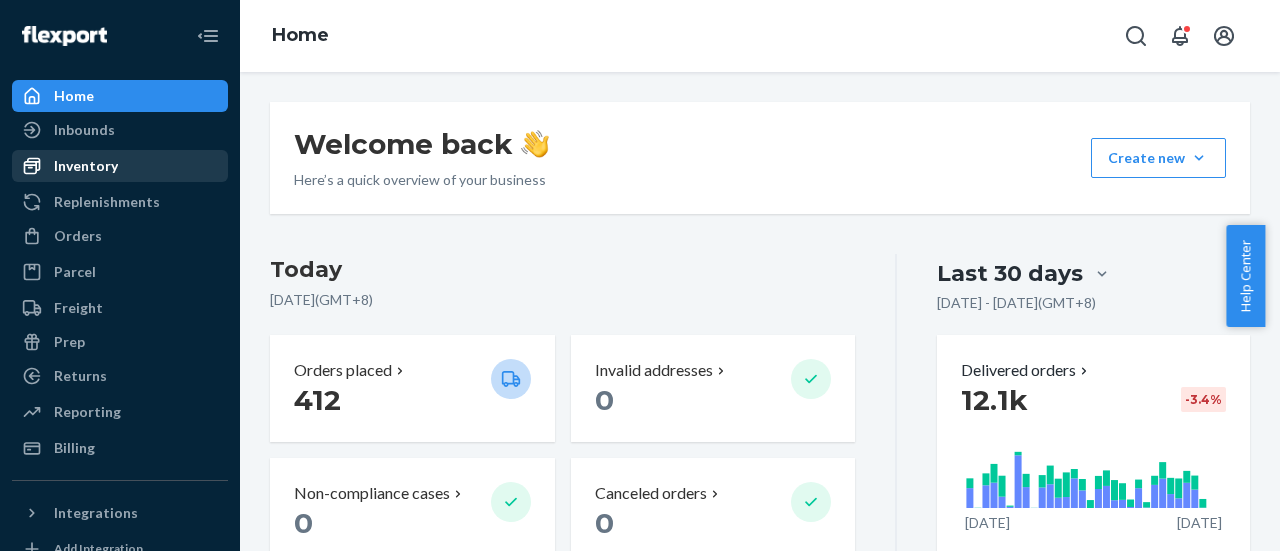 click on "Inventory" at bounding box center [86, 166] 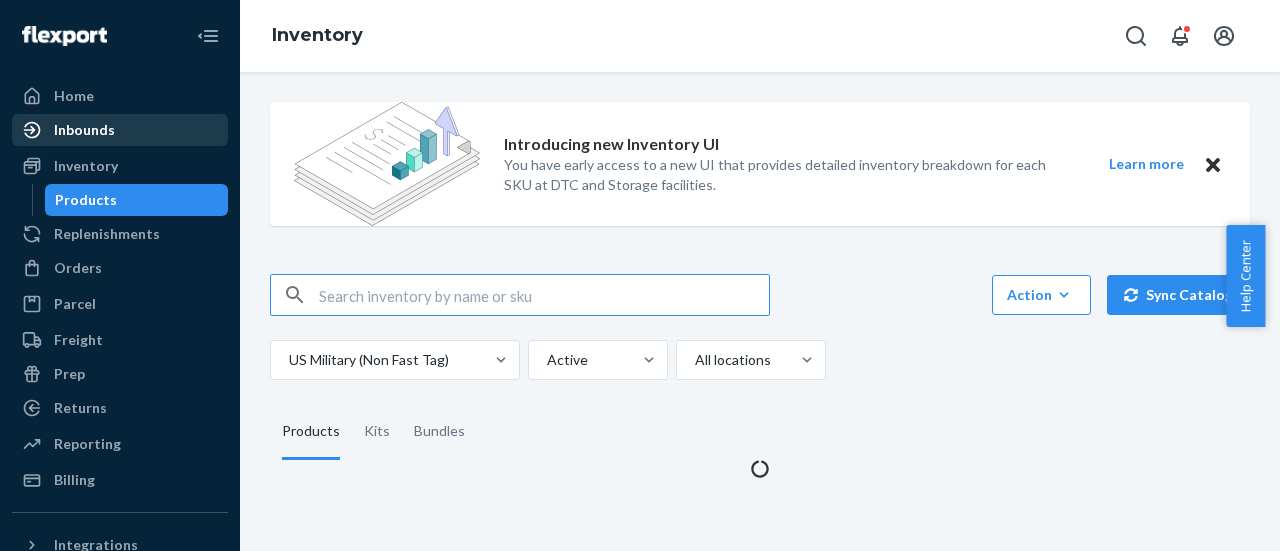 click on "Inbounds" at bounding box center [84, 130] 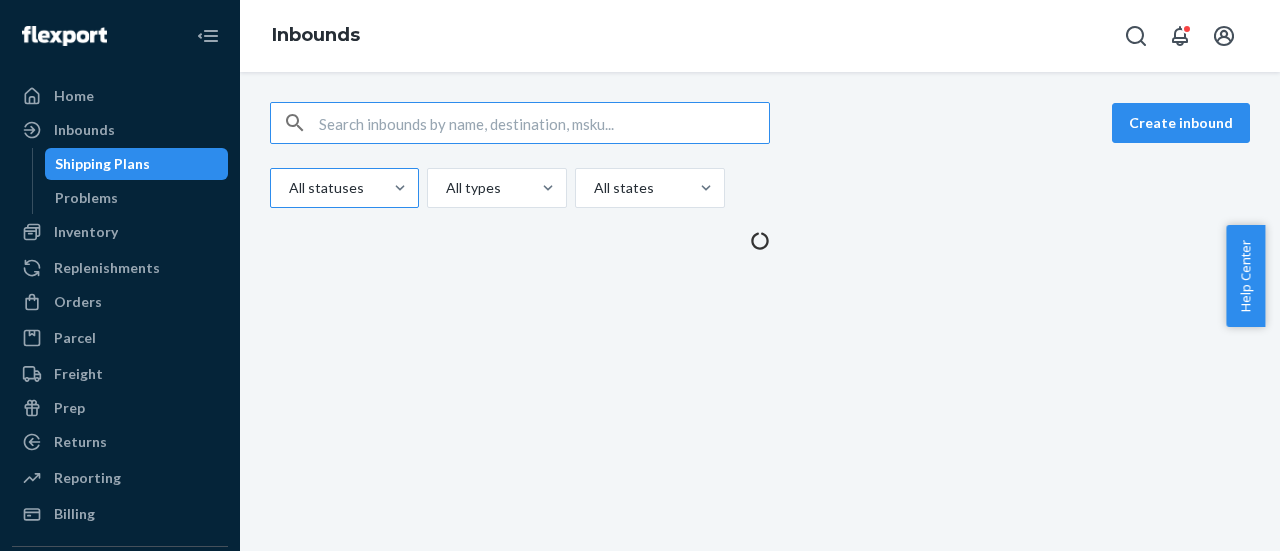 click at bounding box center (342, 188) 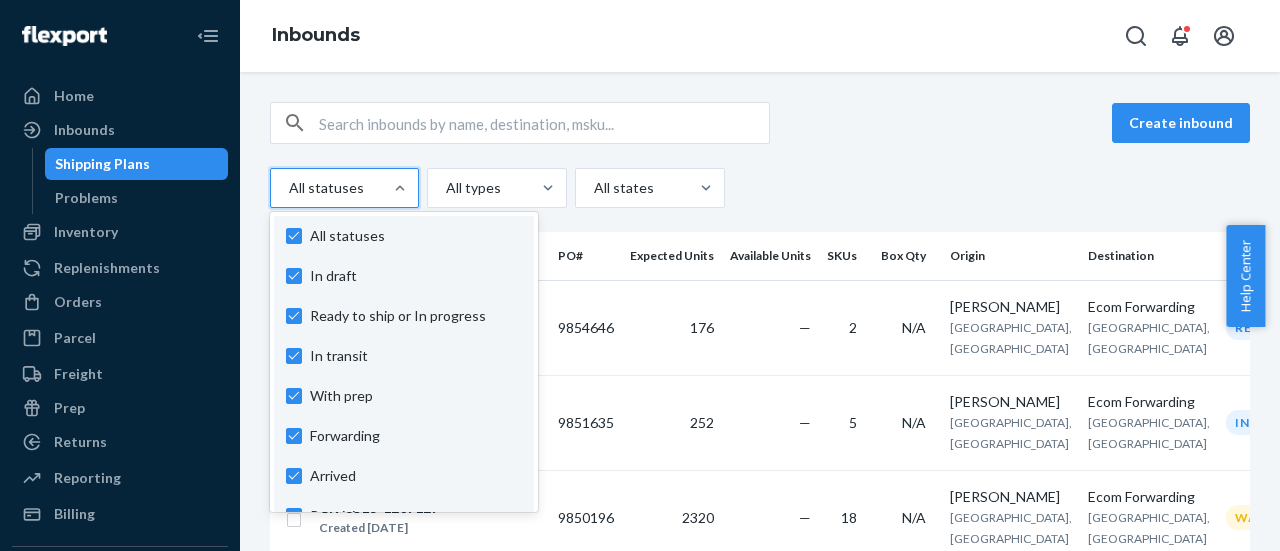 scroll, scrollTop: 148, scrollLeft: 0, axis: vertical 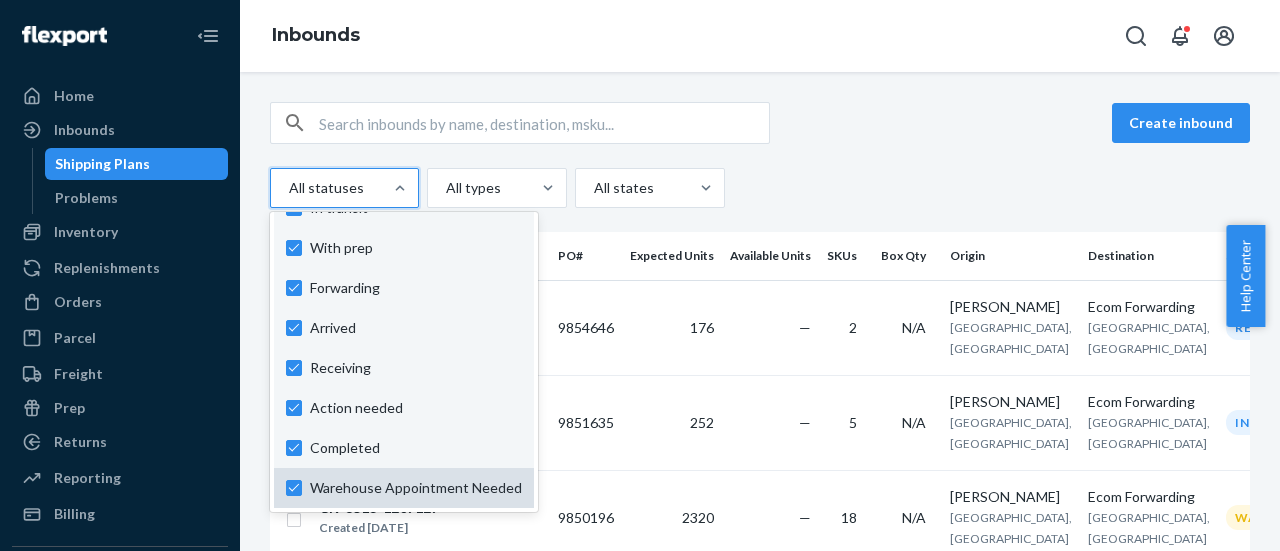 click on "Warehouse Appointment Needed" at bounding box center (416, 488) 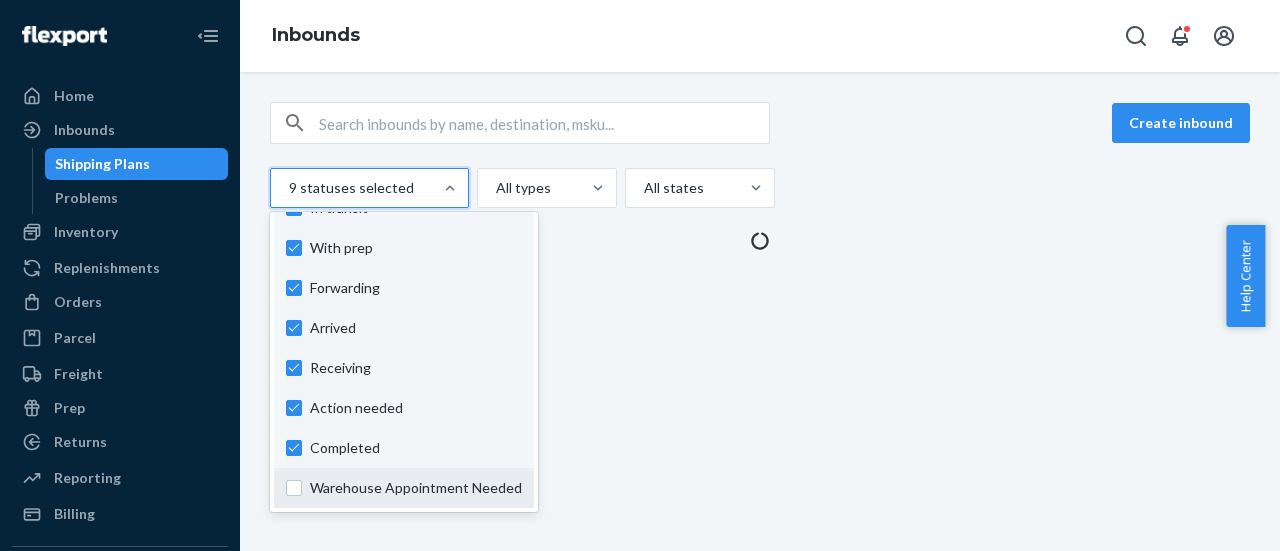 checkbox on "false" 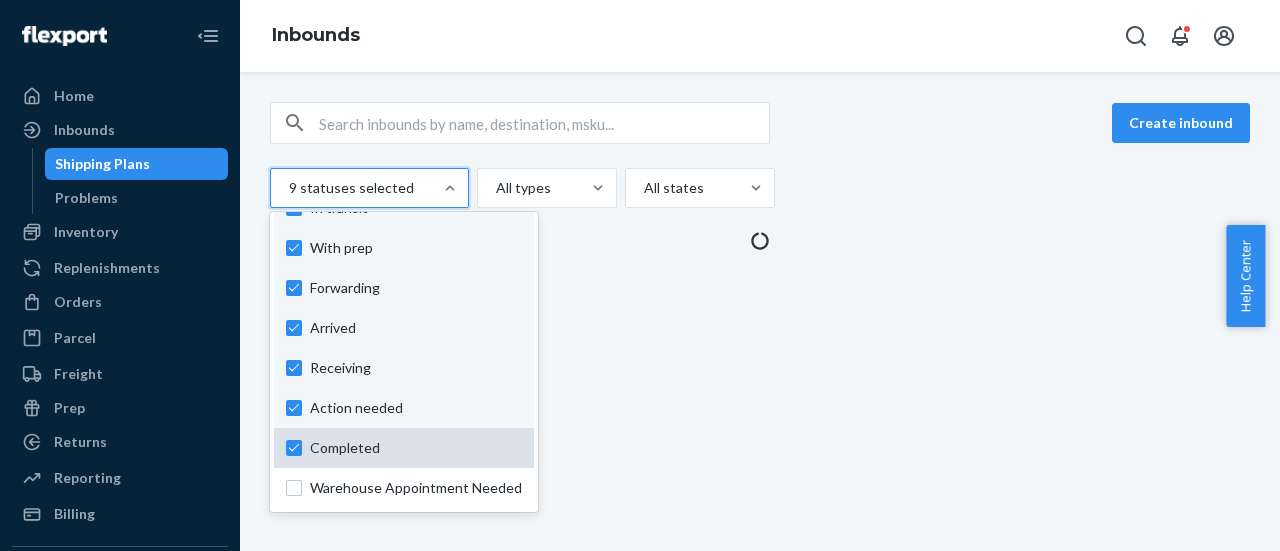 click on "Completed" at bounding box center (416, 448) 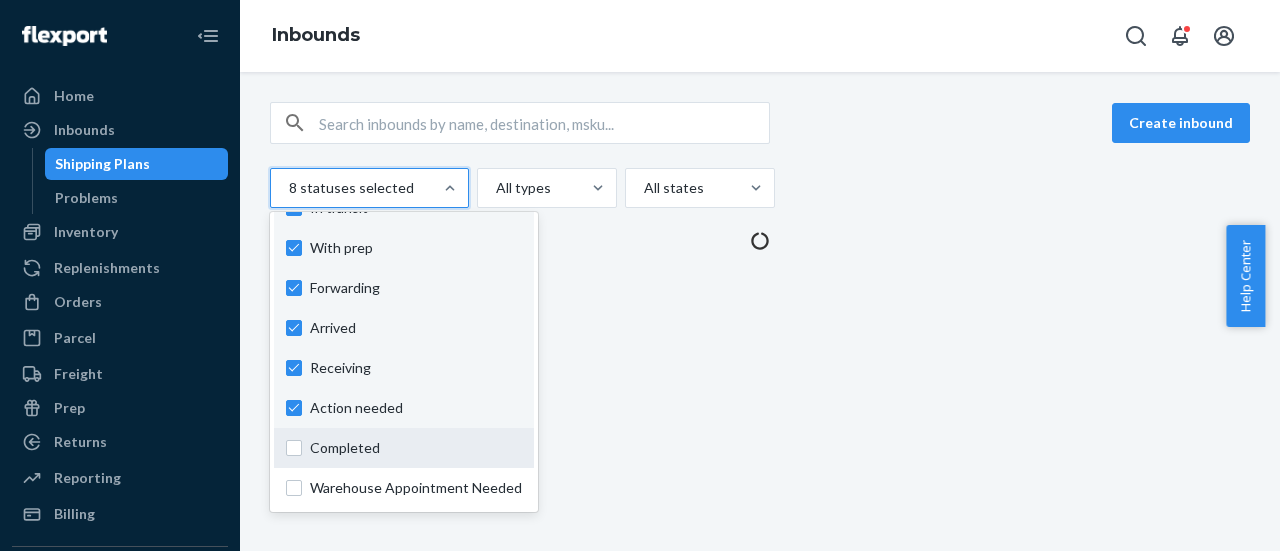 checkbox on "false" 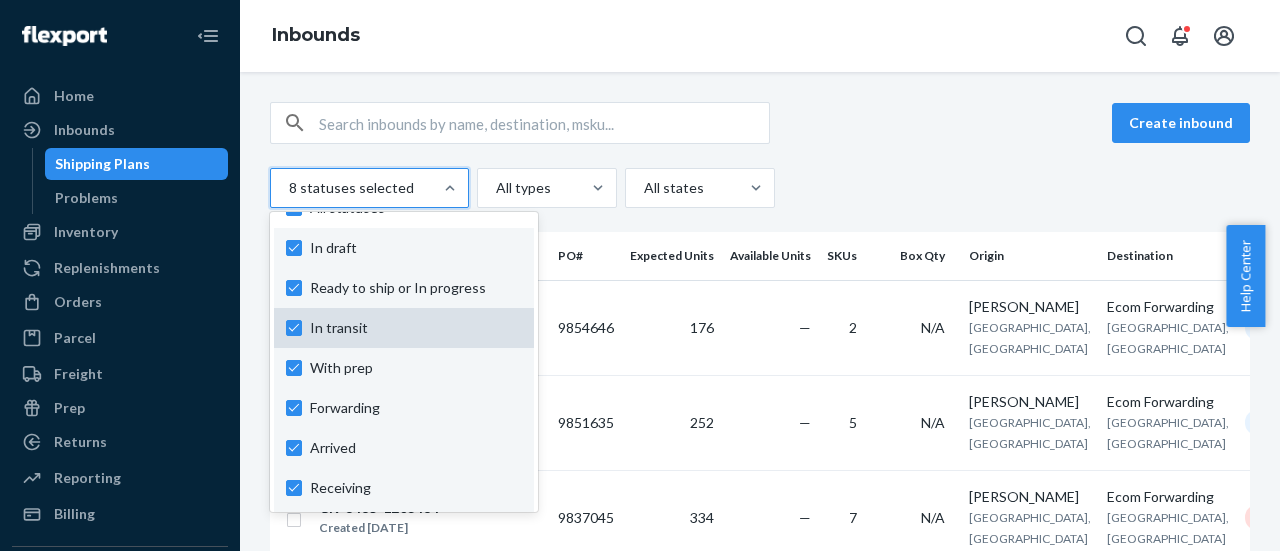 scroll, scrollTop: 0, scrollLeft: 0, axis: both 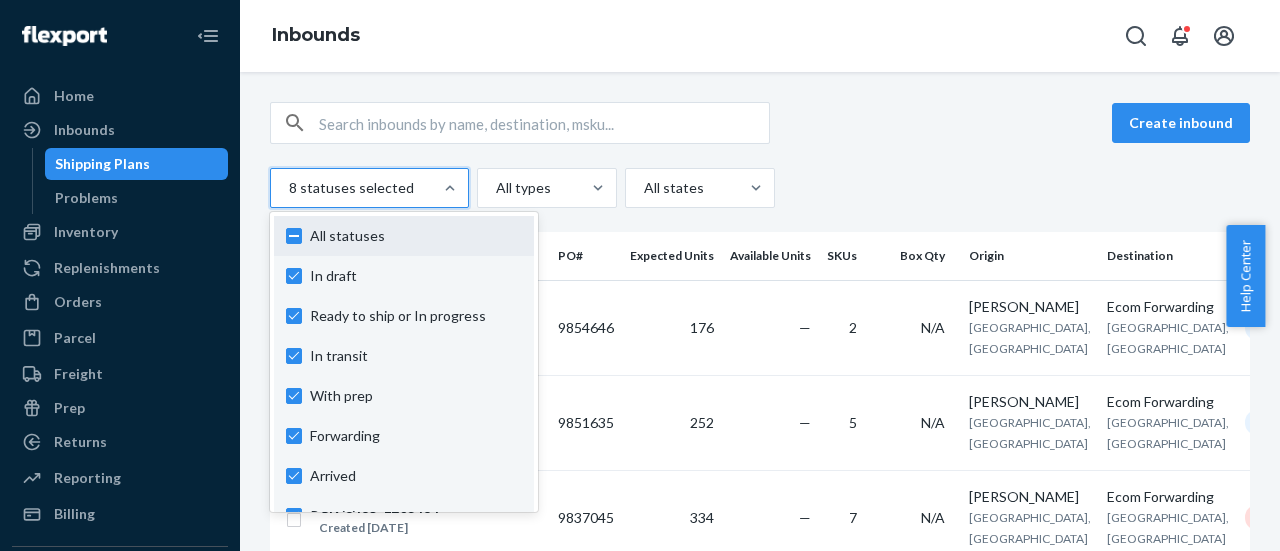 click on "All statuses" at bounding box center (404, 236) 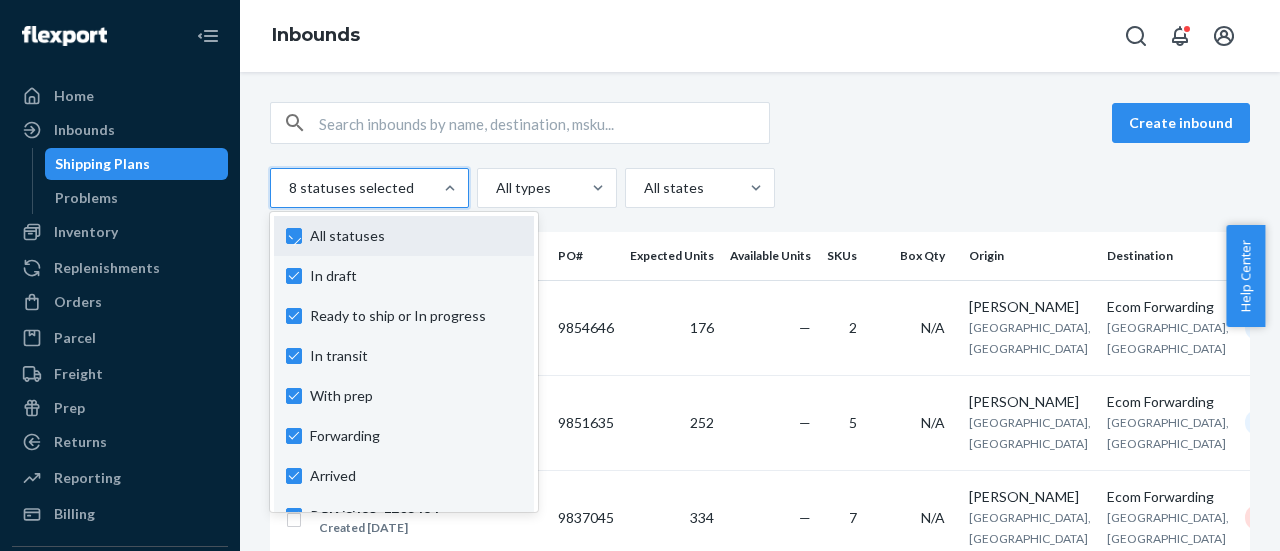 click on "option Completed, selected.    option In draft focused, 0 of 10. 10 results available. Use Up and Down to choose options, press Enter to select the currently focused option, press Escape to exit the menu, press Tab to select the option and exit the menu. 8 statuses selected All statuses In draft Ready to ship or In progress In transit With prep Forwarding Arrived Receiving Action needed Completed Warehouse Appointment Needed" at bounding box center (288, 188) 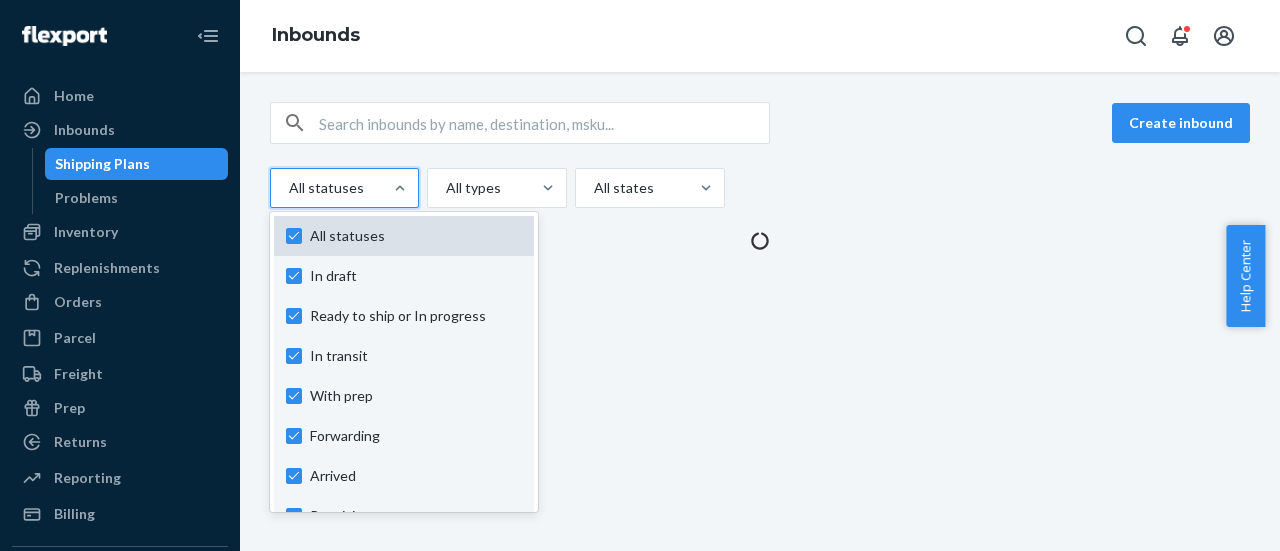 click on "All statuses" at bounding box center [404, 236] 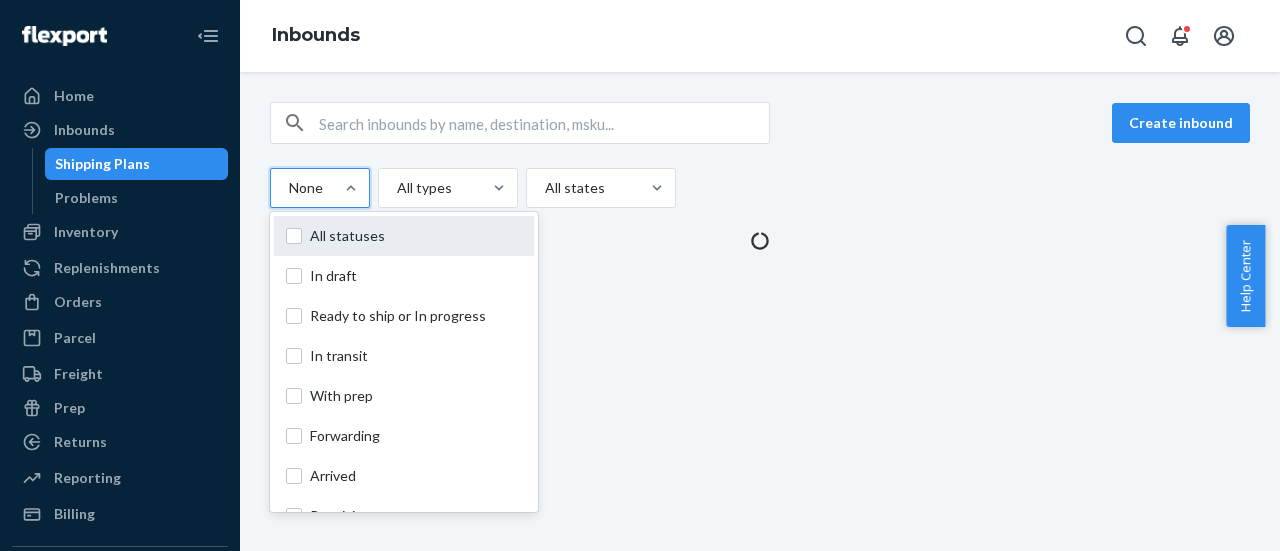 checkbox on "false" 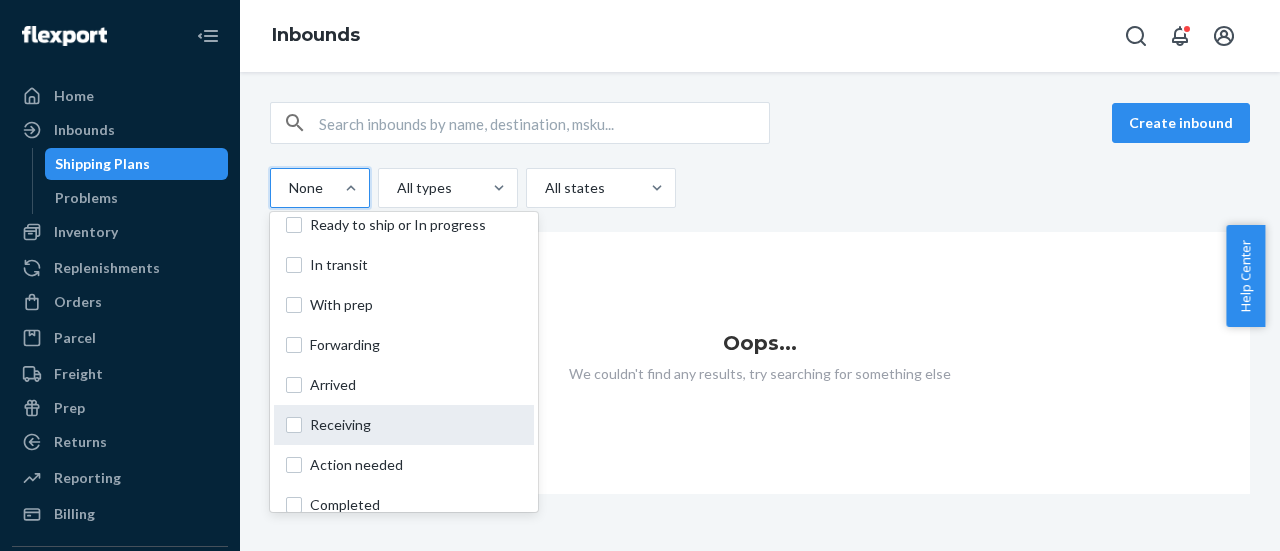 scroll, scrollTop: 148, scrollLeft: 0, axis: vertical 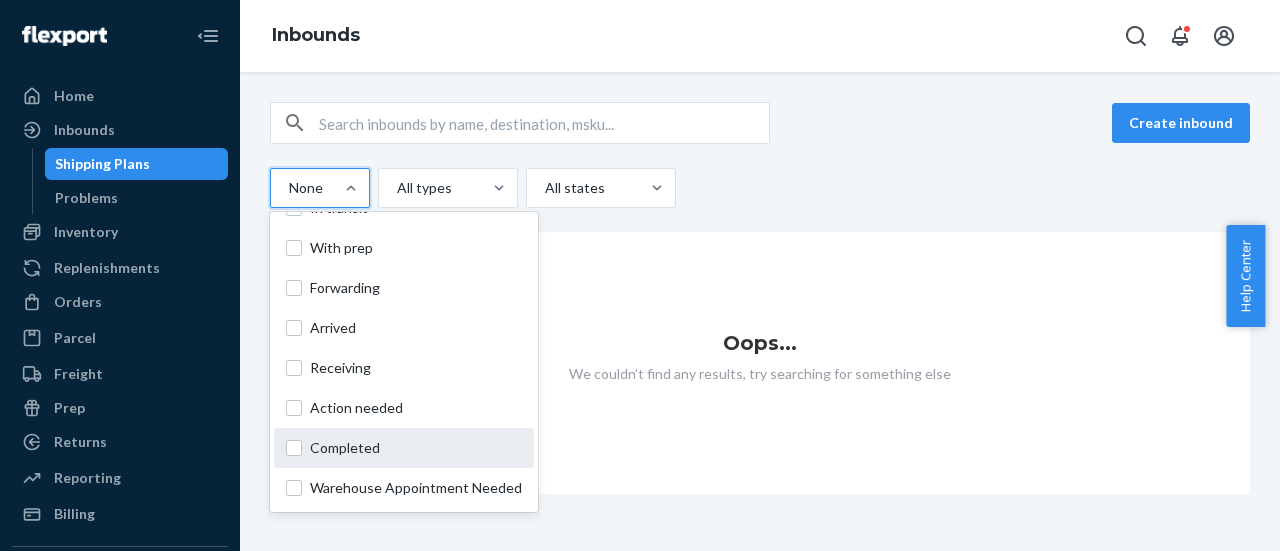 click on "Completed" at bounding box center (416, 448) 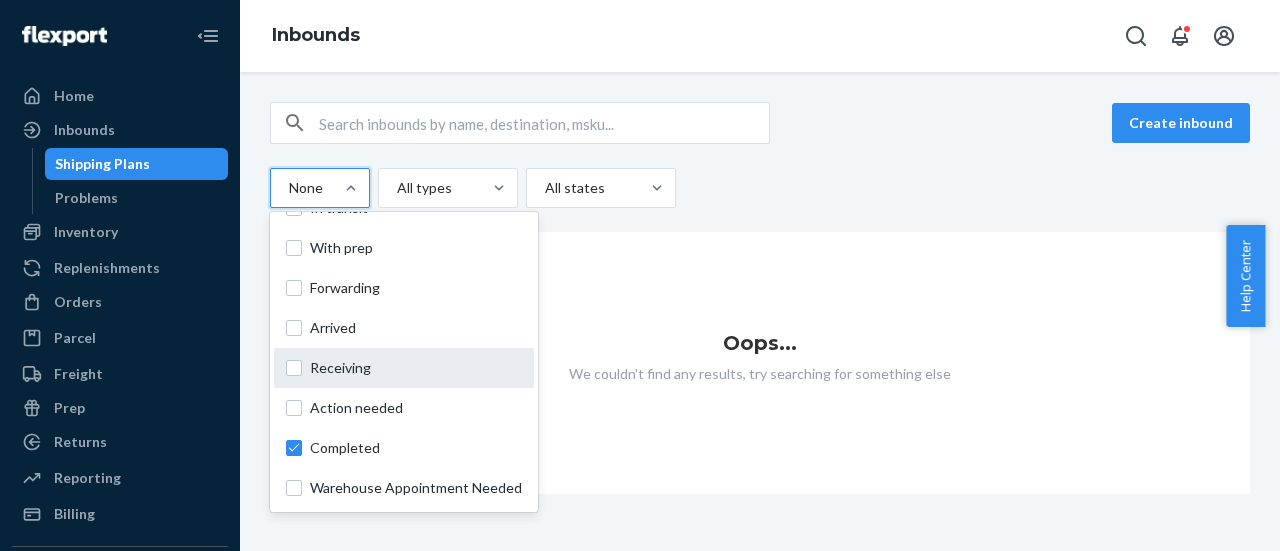 checkbox on "true" 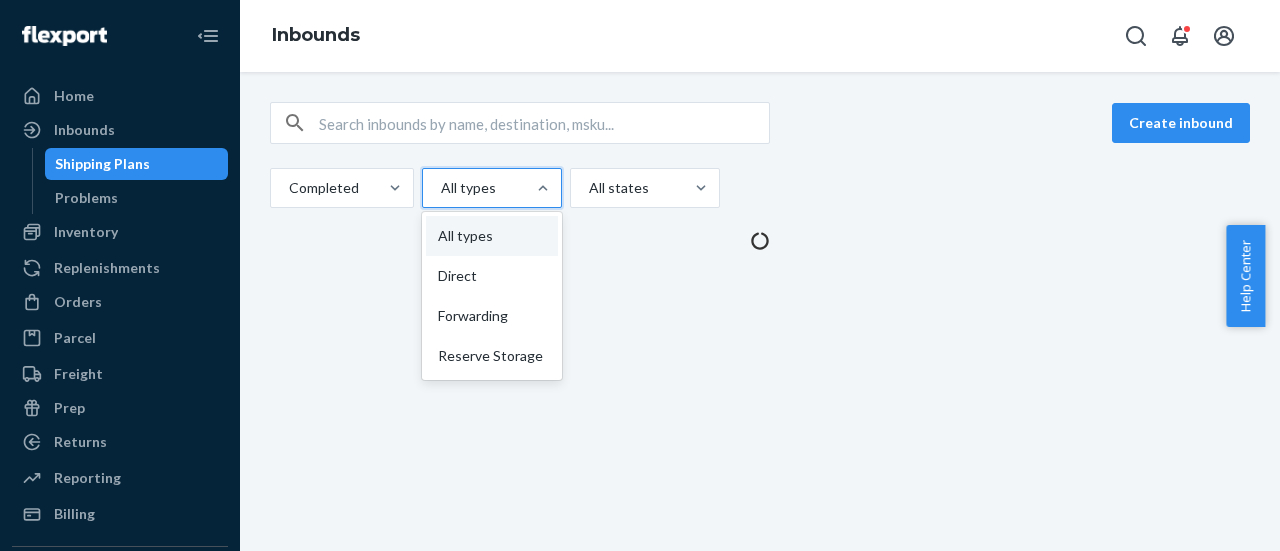 click at bounding box center [490, 188] 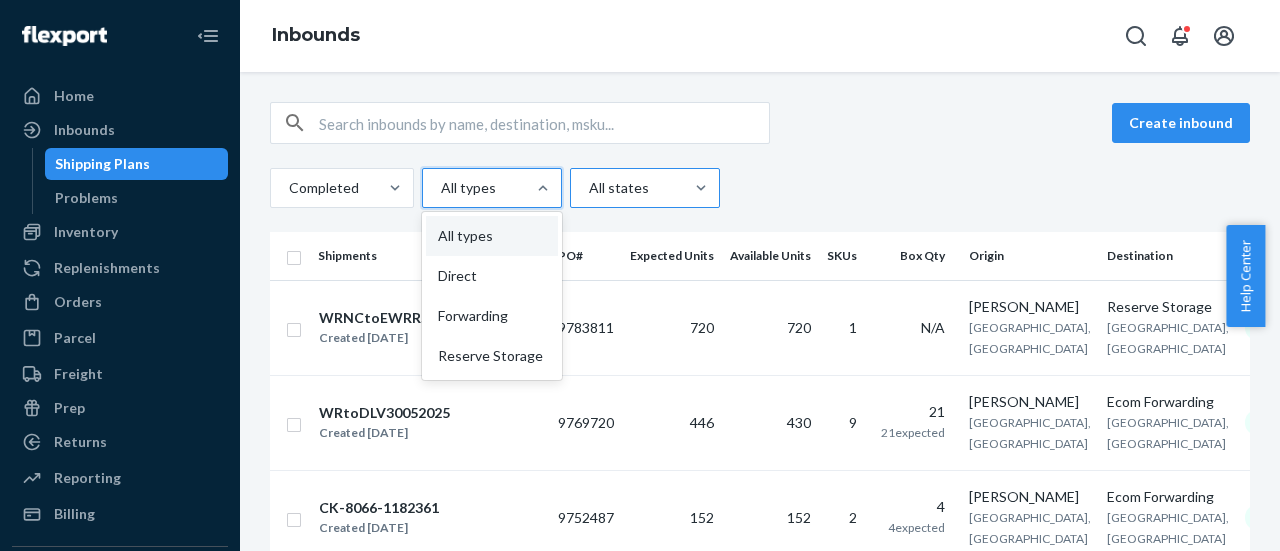 click at bounding box center (643, 188) 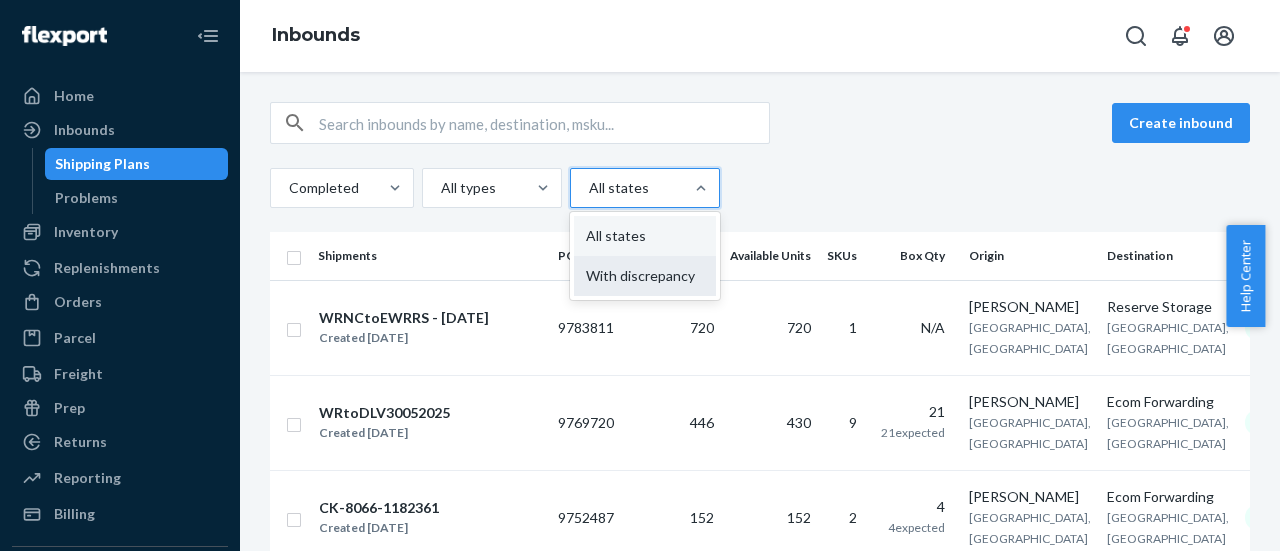 click on "With discrepancy" at bounding box center [645, 276] 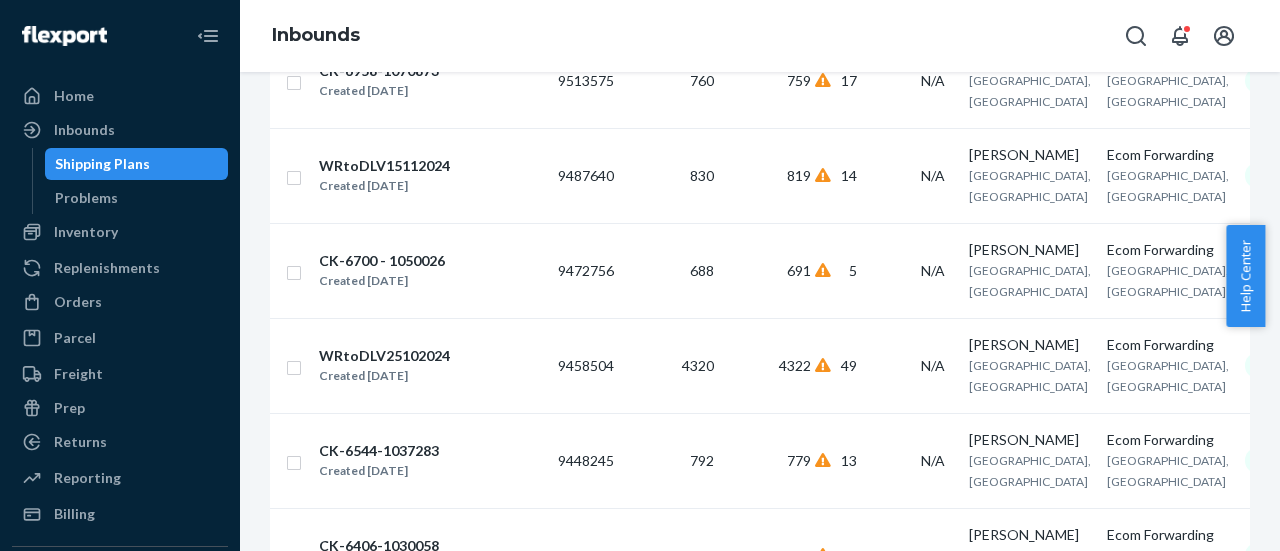 scroll, scrollTop: 1012, scrollLeft: 0, axis: vertical 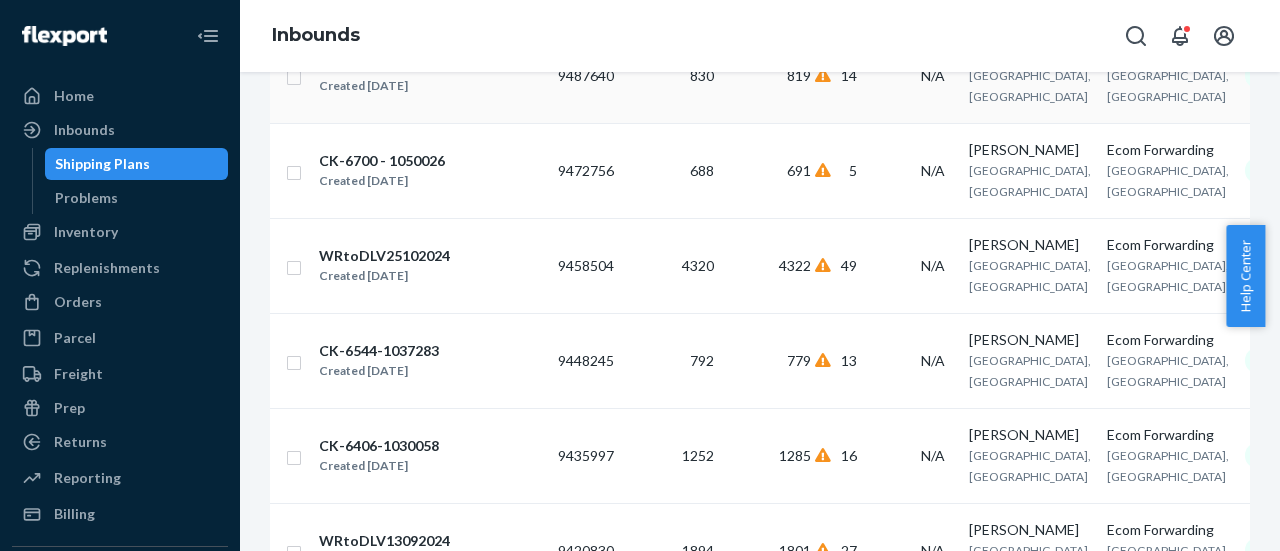 click on "Created [DATE]" at bounding box center (384, 86) 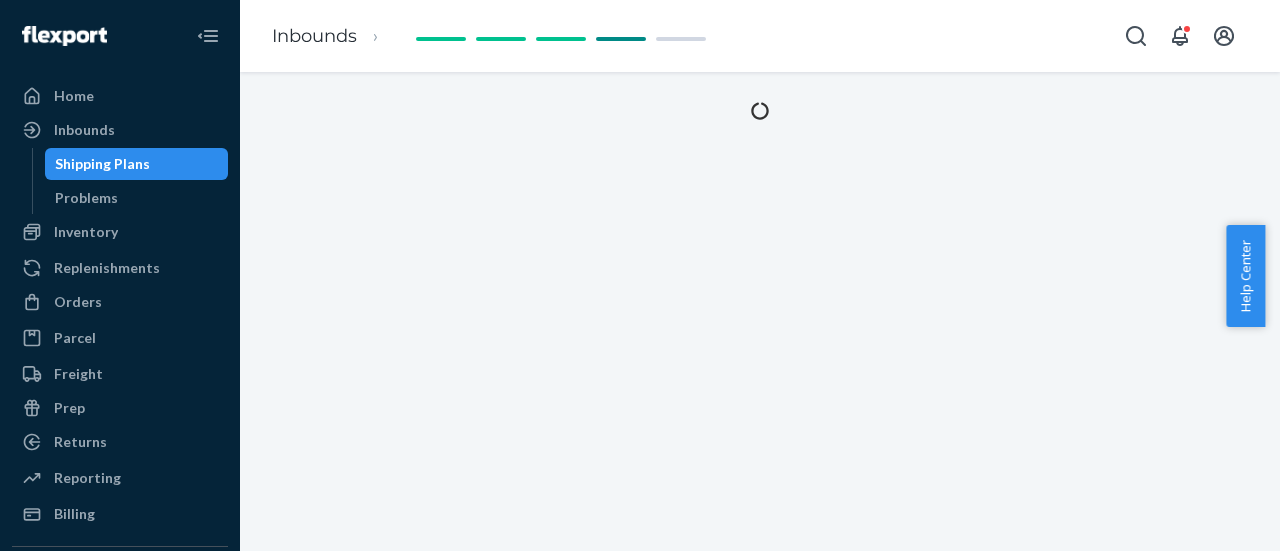 scroll, scrollTop: 0, scrollLeft: 0, axis: both 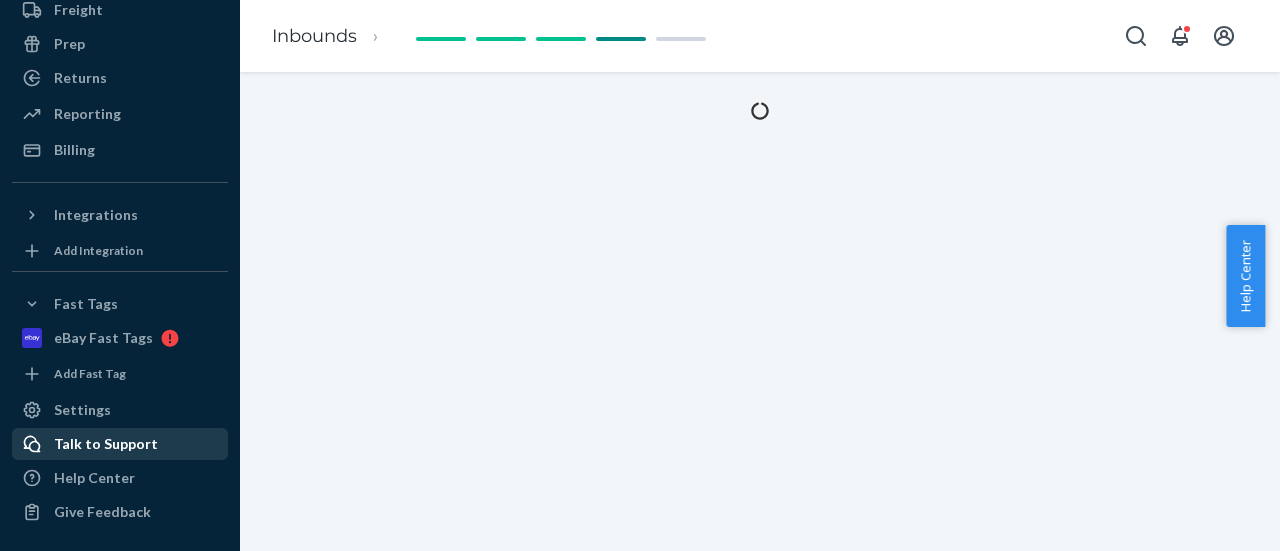 click on "Talk to Support" at bounding box center (106, 444) 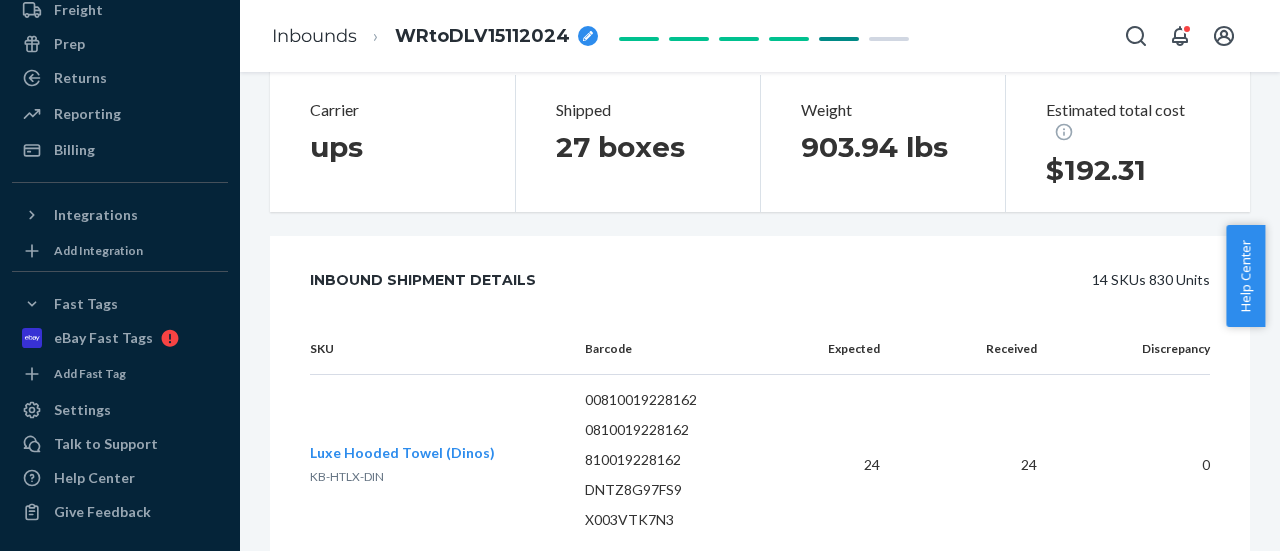 scroll, scrollTop: 900, scrollLeft: 0, axis: vertical 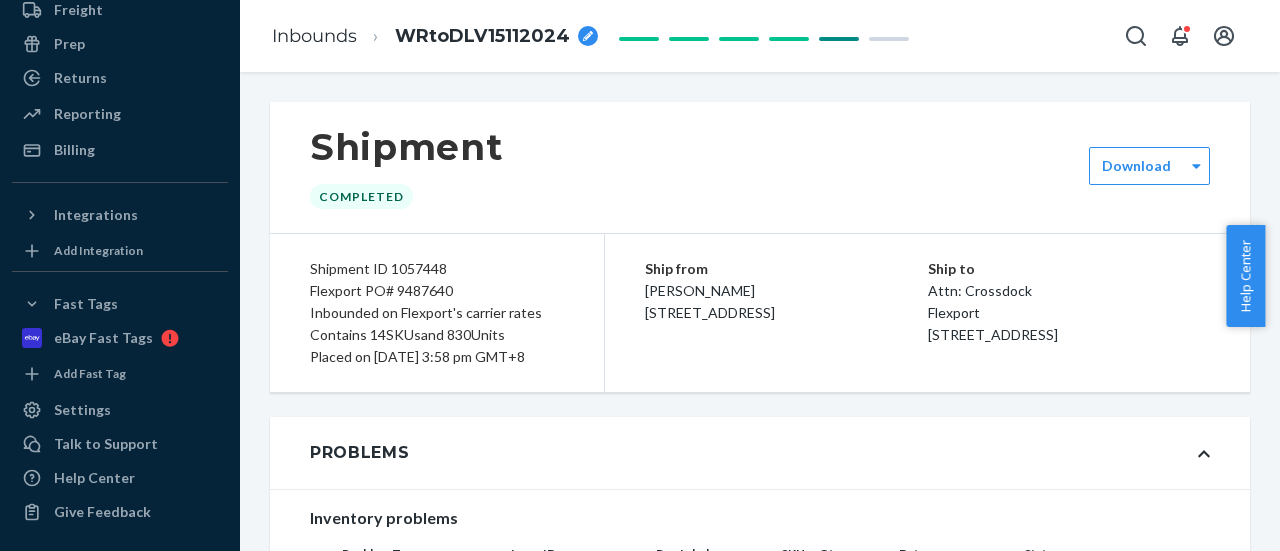 click on "Flexport PO# 9487640" at bounding box center [437, 291] 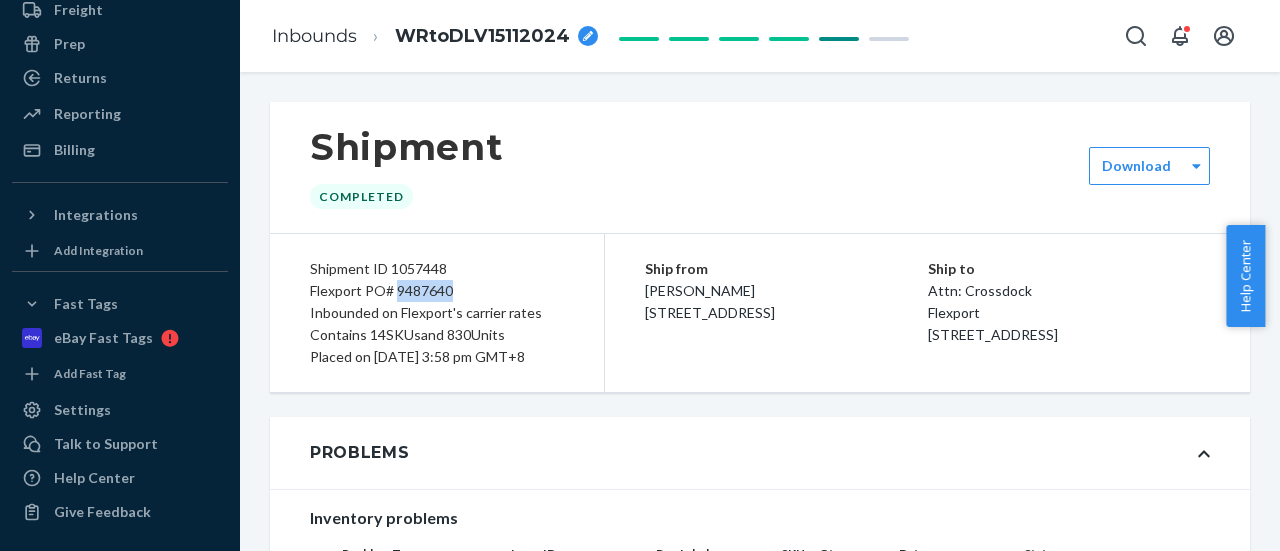 click on "Flexport PO# 9487640" at bounding box center [437, 291] 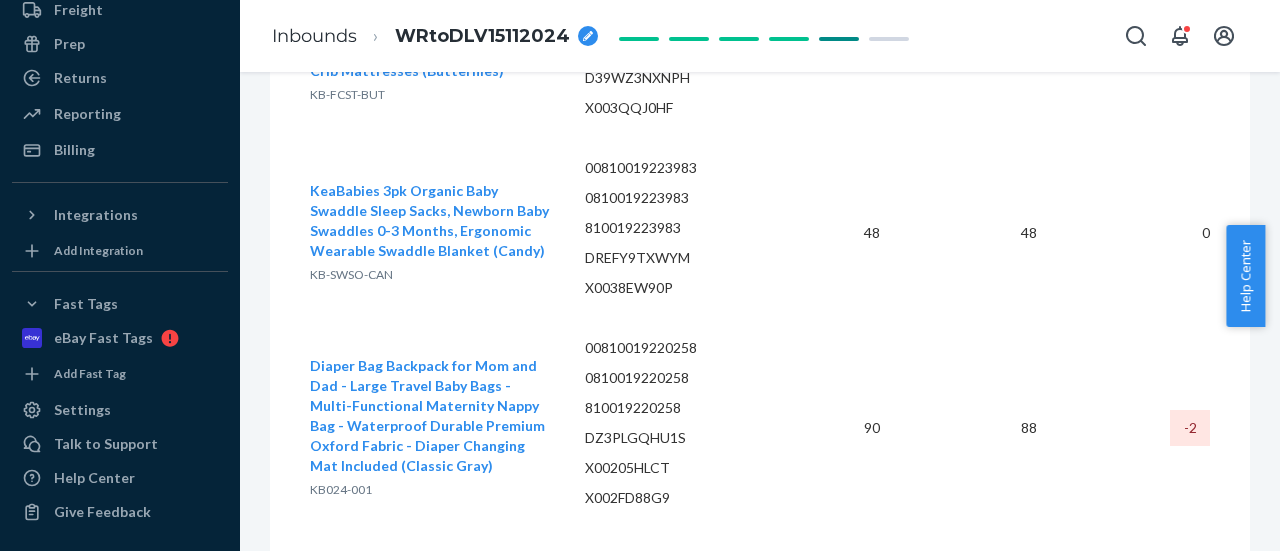 scroll, scrollTop: 2400, scrollLeft: 0, axis: vertical 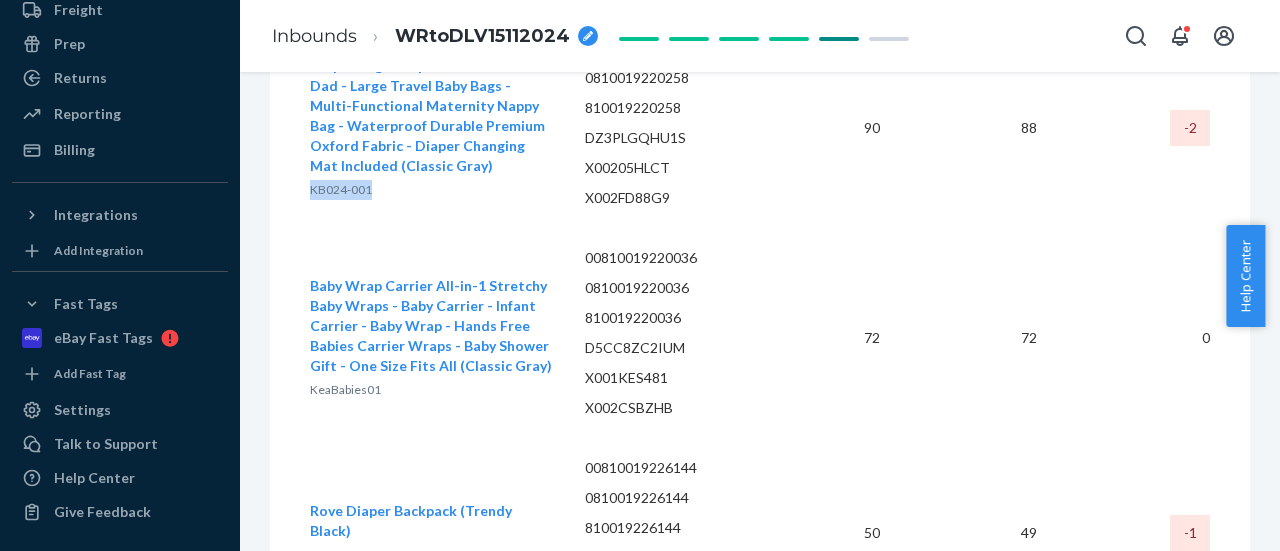 drag, startPoint x: 398, startPoint y: 221, endPoint x: 312, endPoint y: 213, distance: 86.37129 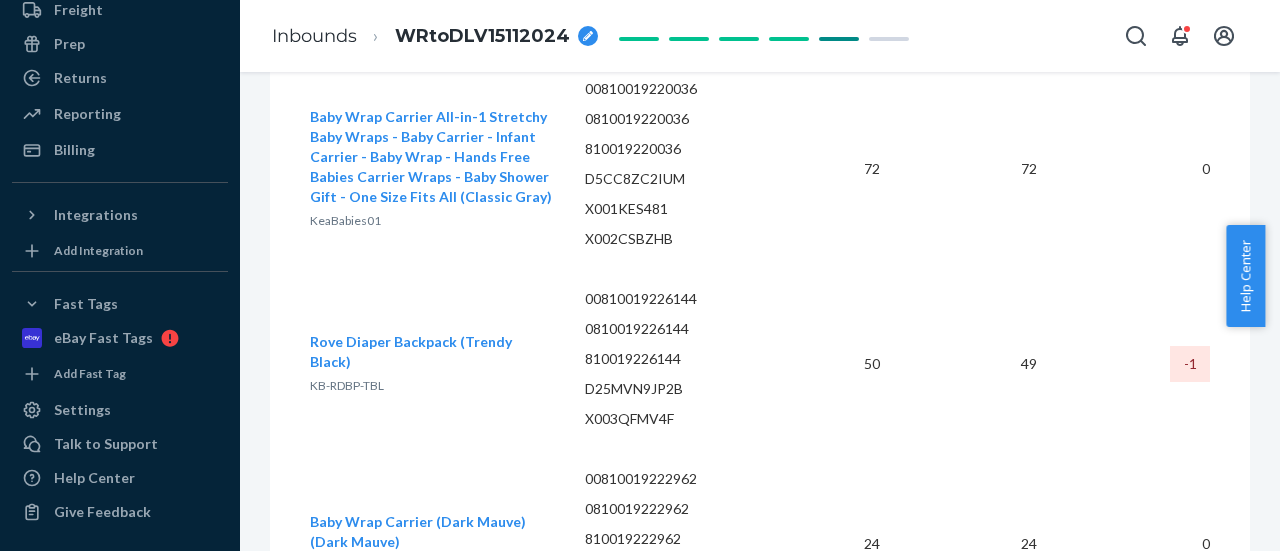 scroll, scrollTop: 2600, scrollLeft: 0, axis: vertical 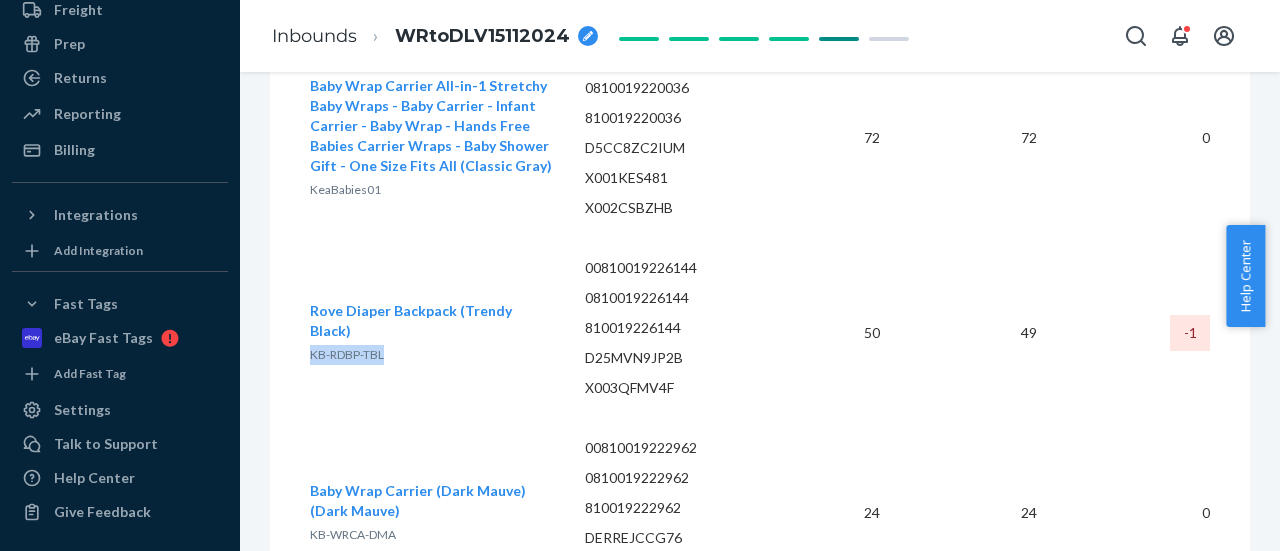 drag, startPoint x: 387, startPoint y: 371, endPoint x: 310, endPoint y: 369, distance: 77.02597 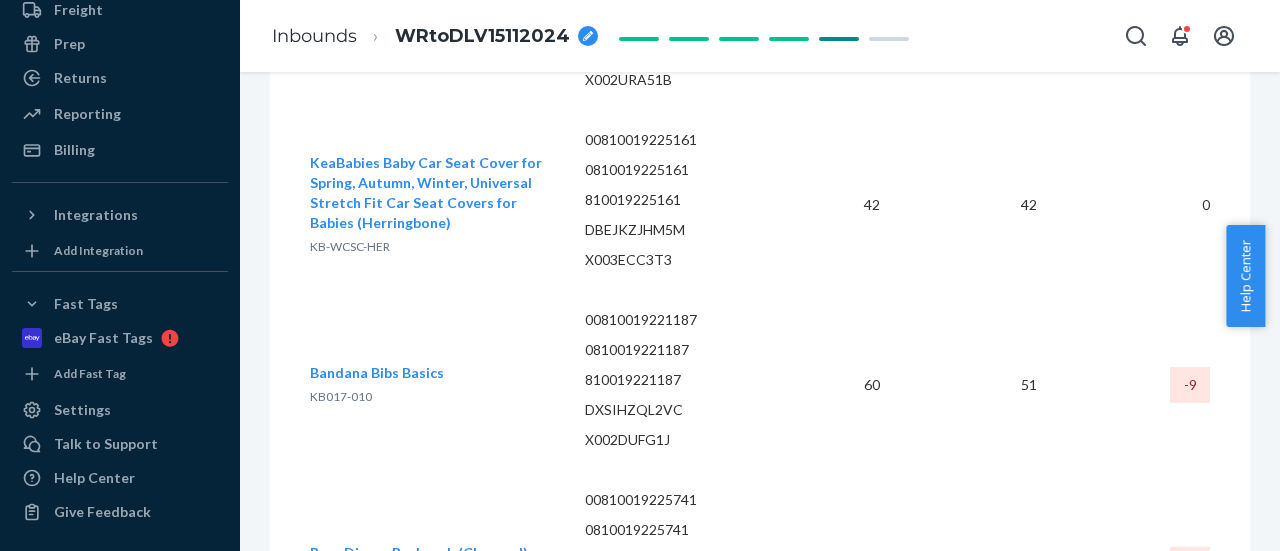 scroll, scrollTop: 3200, scrollLeft: 0, axis: vertical 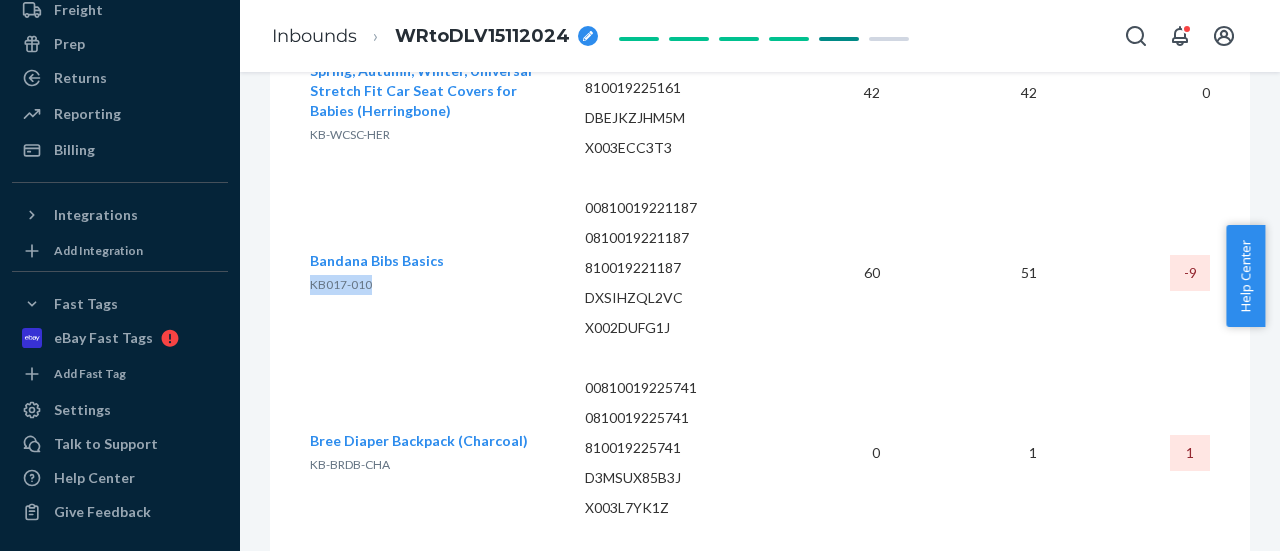 drag, startPoint x: 374, startPoint y: 302, endPoint x: 311, endPoint y: 306, distance: 63.126858 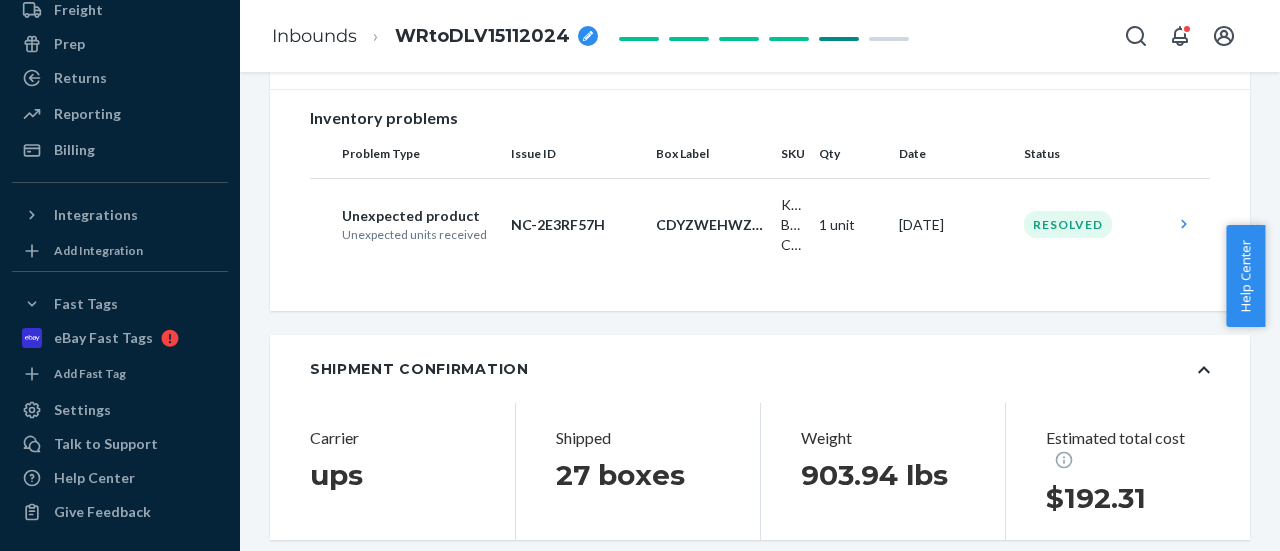 scroll, scrollTop: 0, scrollLeft: 0, axis: both 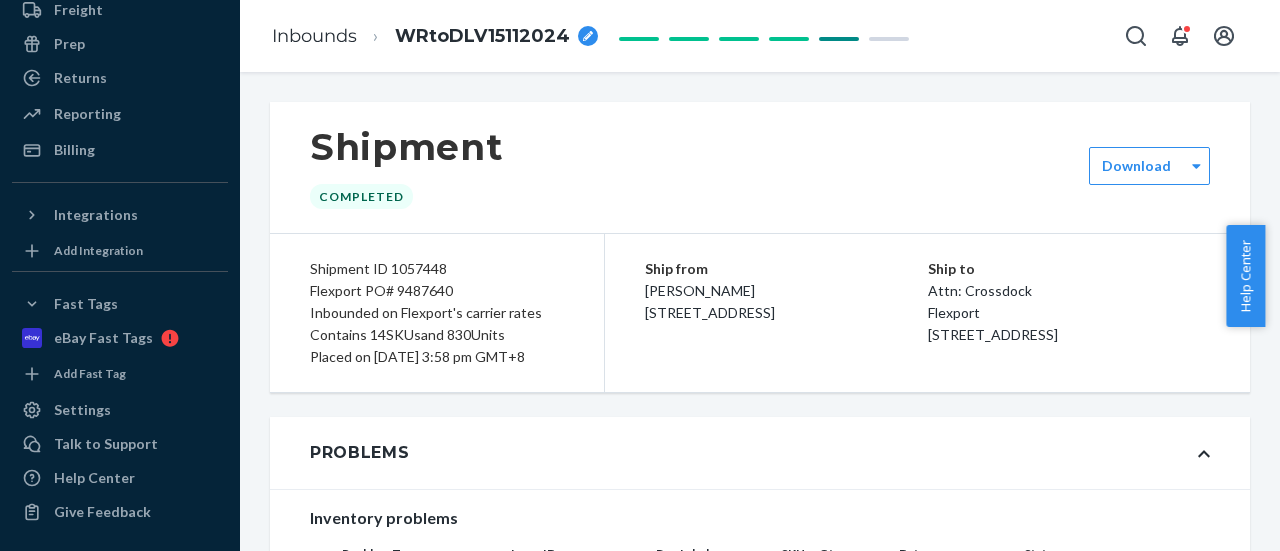 click on "Shipment ID 1057448" at bounding box center (437, 269) 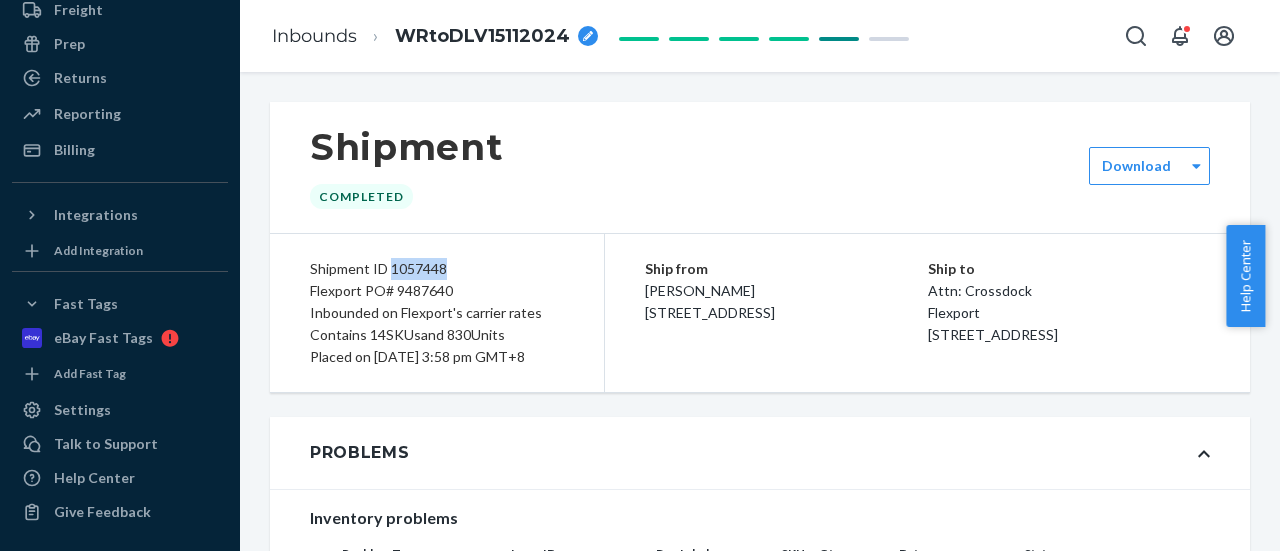 click on "Shipment ID 1057448" at bounding box center (437, 269) 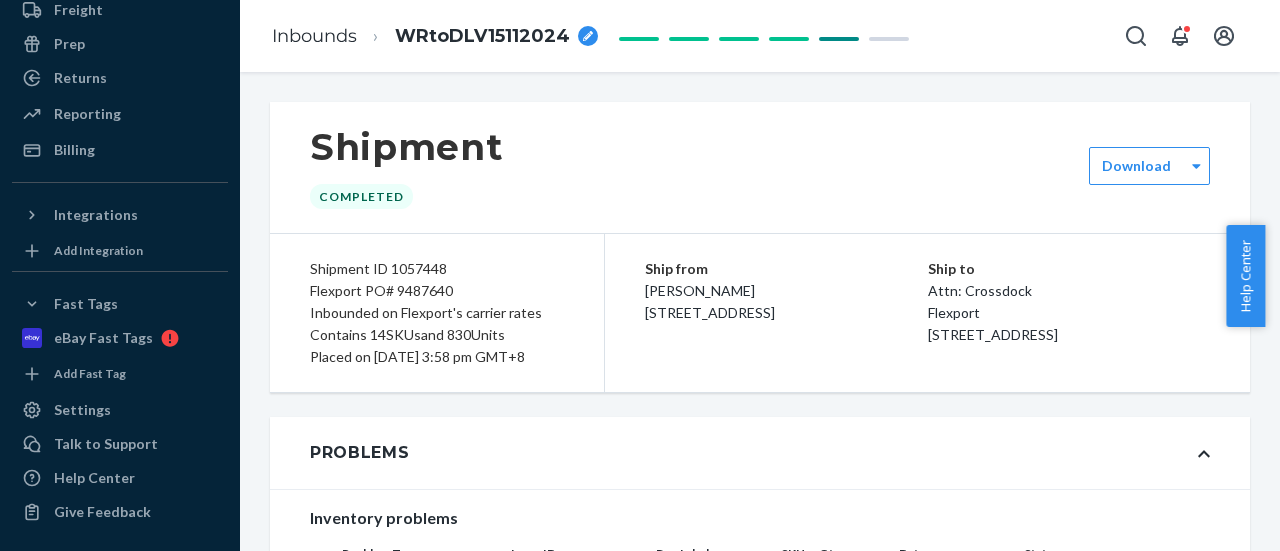 click on "Flexport PO# 9487640" at bounding box center [437, 291] 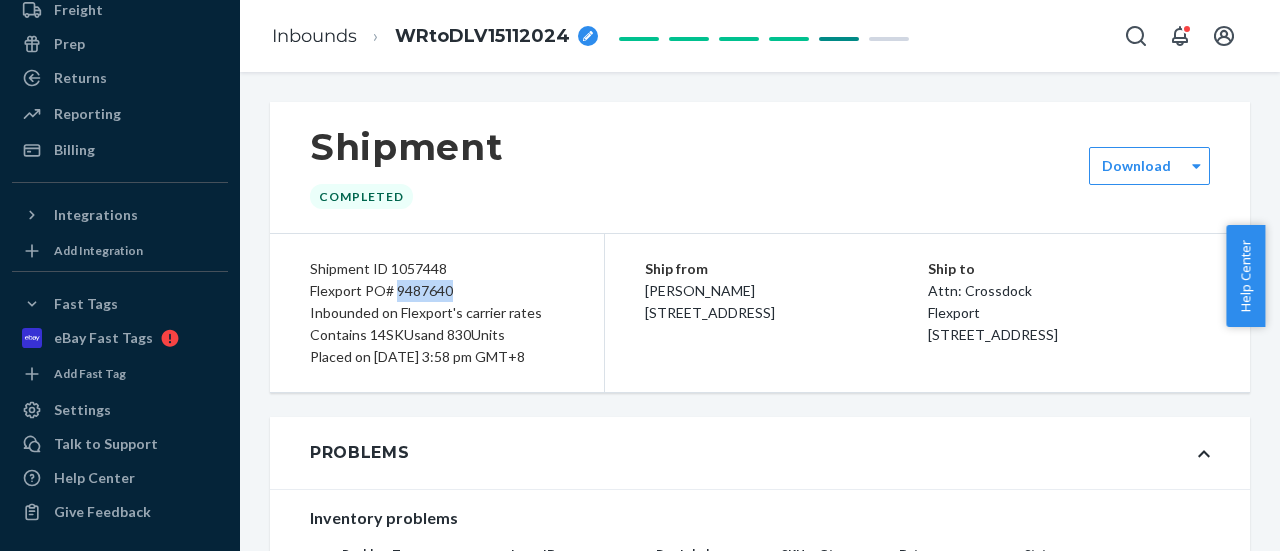 click on "Flexport PO# 9487640" at bounding box center (437, 291) 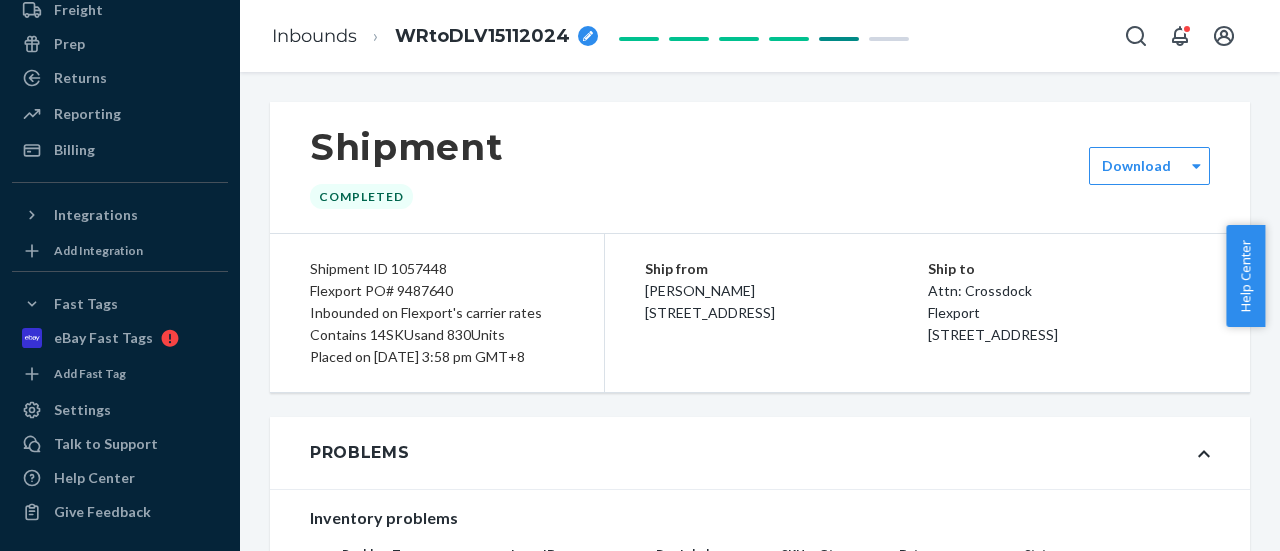 click on "Shipment ID 1057448" at bounding box center (437, 269) 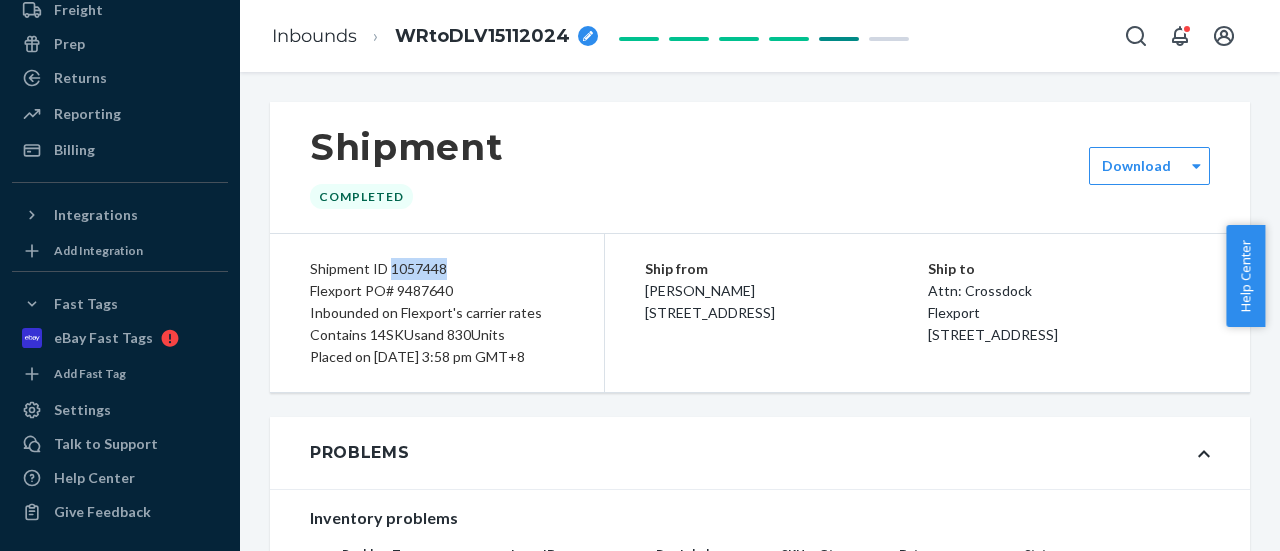 click on "Shipment ID 1057448" at bounding box center [437, 269] 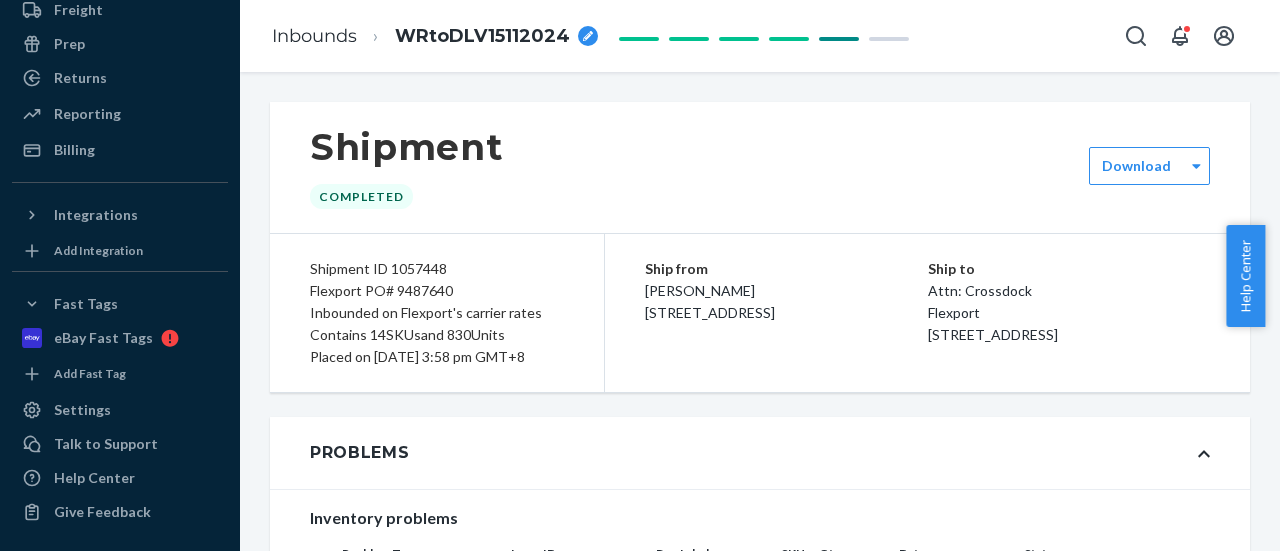 click on "Flexport PO# 9487640" at bounding box center [437, 291] 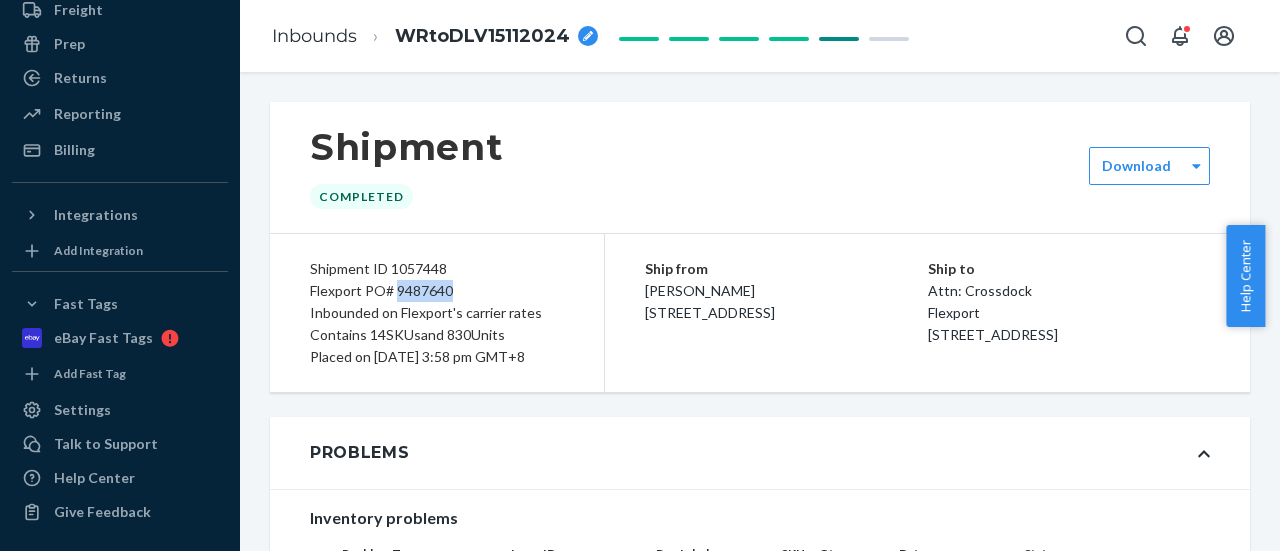 click on "Flexport PO# 9487640" at bounding box center [437, 291] 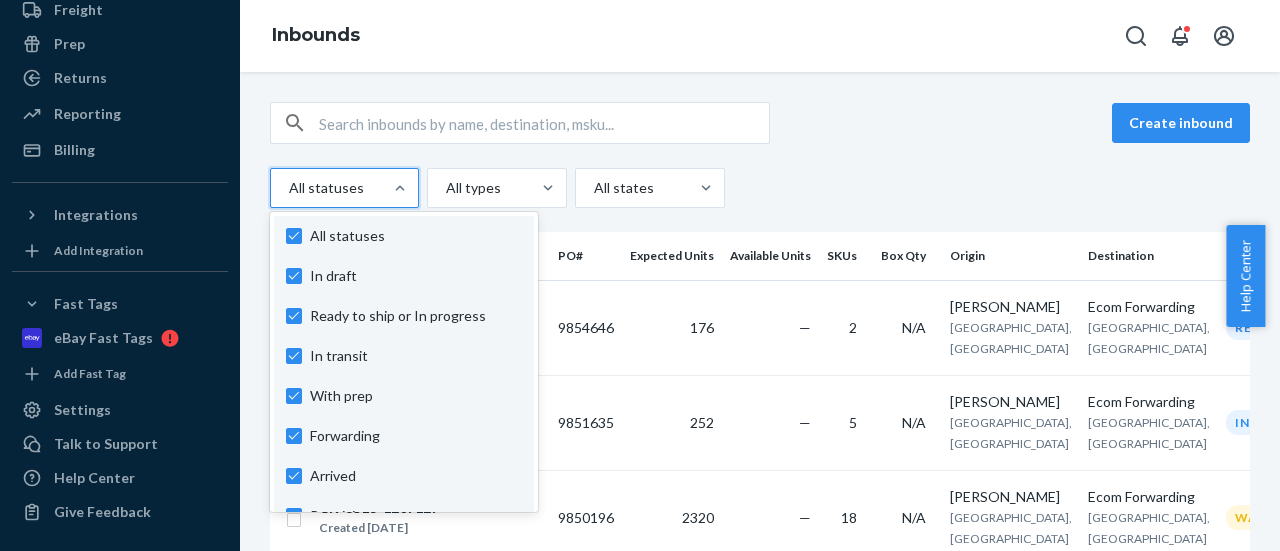 click at bounding box center (342, 188) 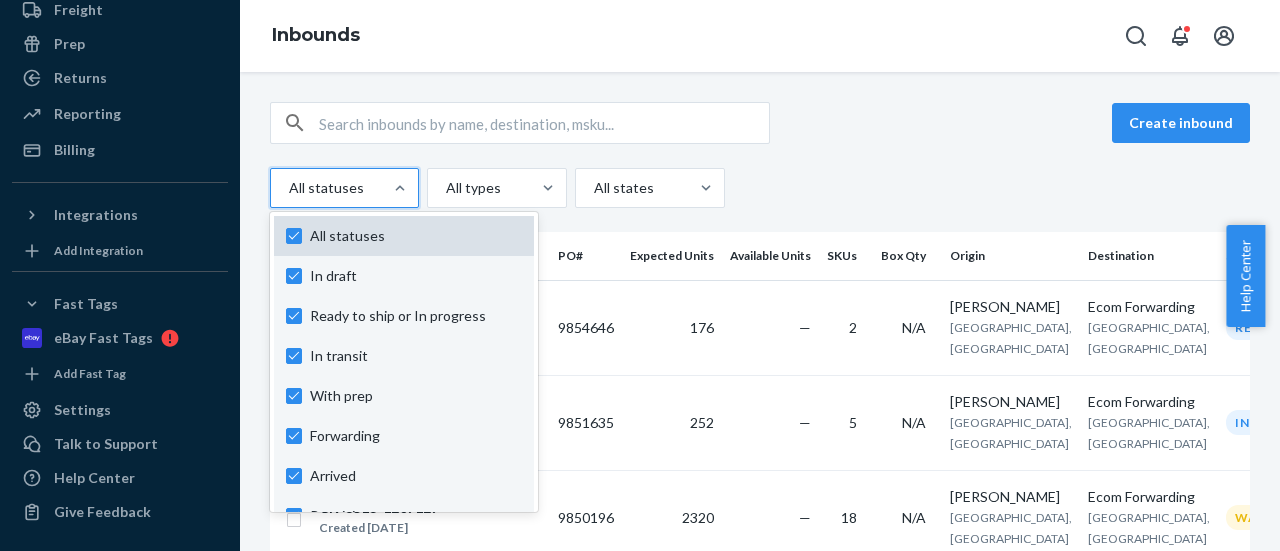 click on "All statuses" at bounding box center [416, 236] 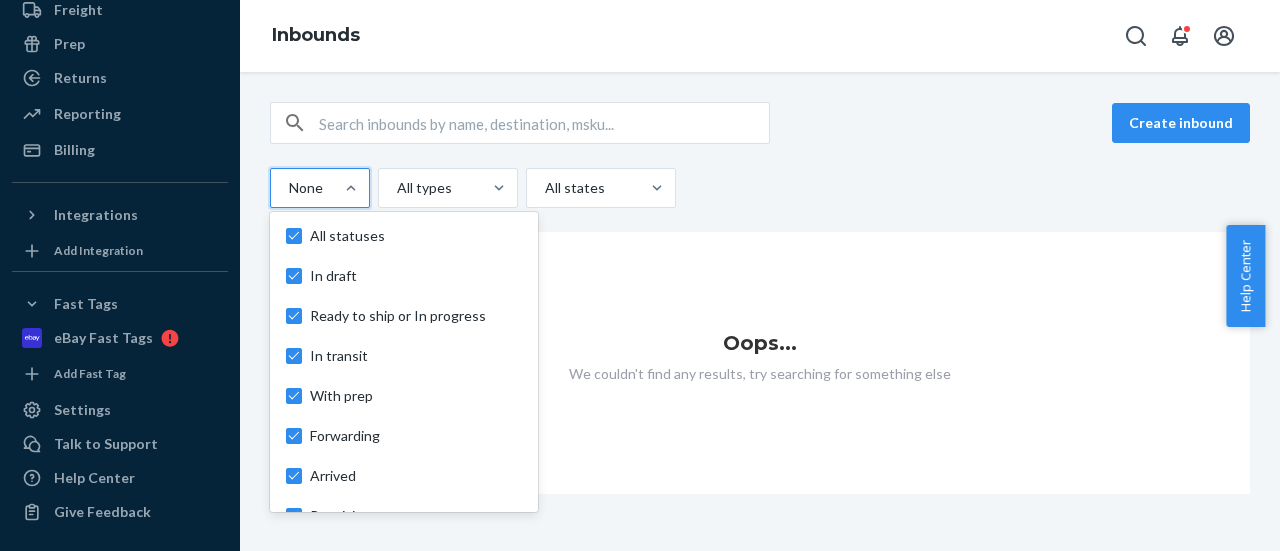 scroll, scrollTop: 148, scrollLeft: 0, axis: vertical 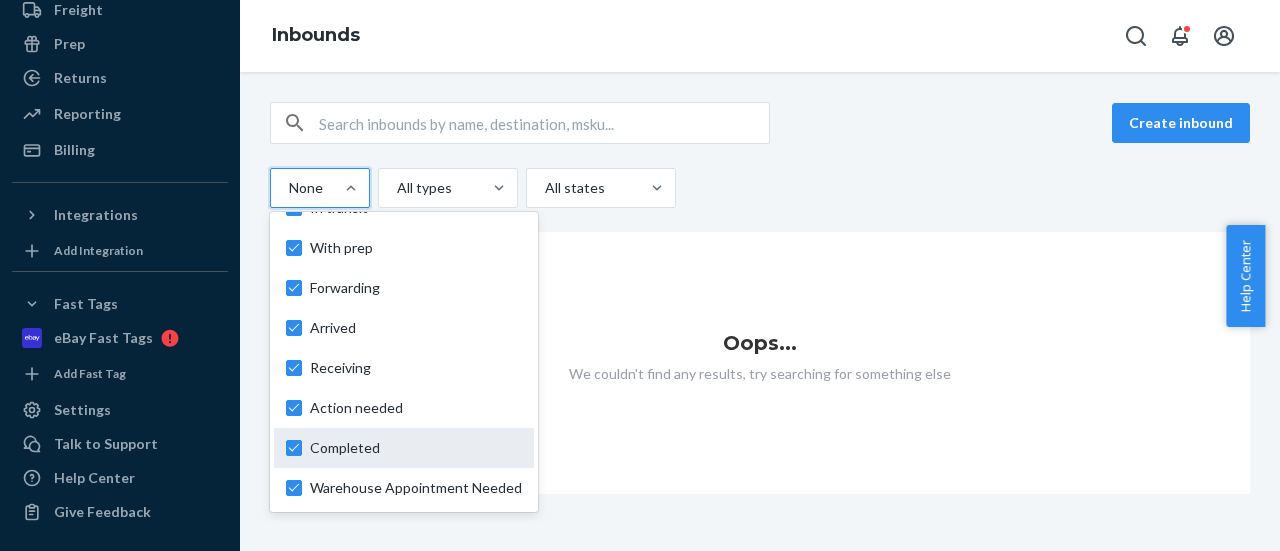 click on "Completed" at bounding box center [404, 448] 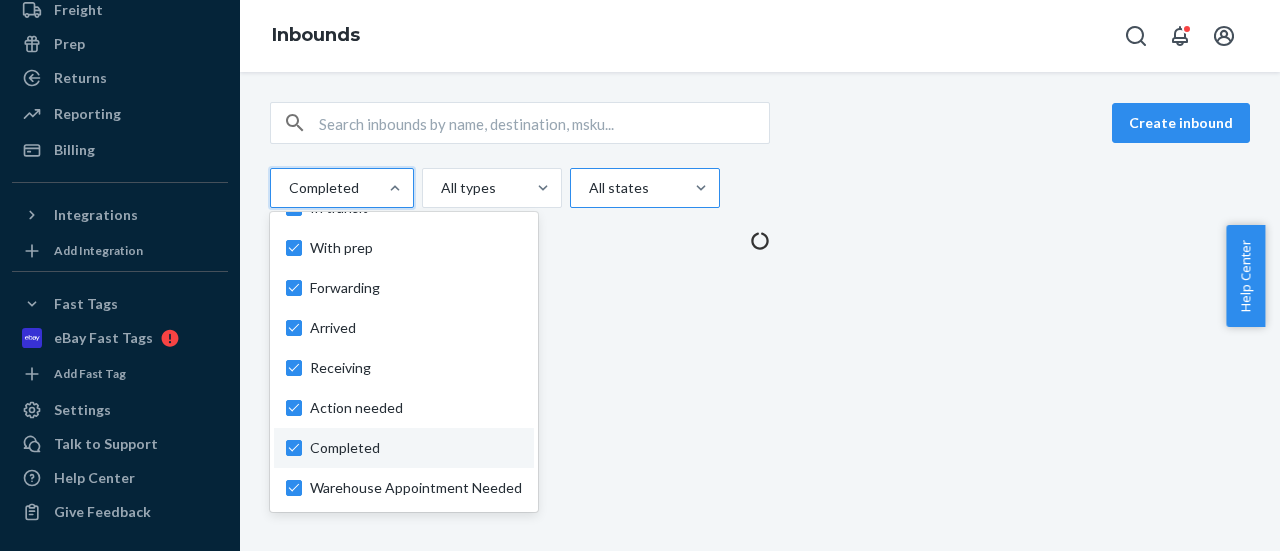 click at bounding box center [643, 188] 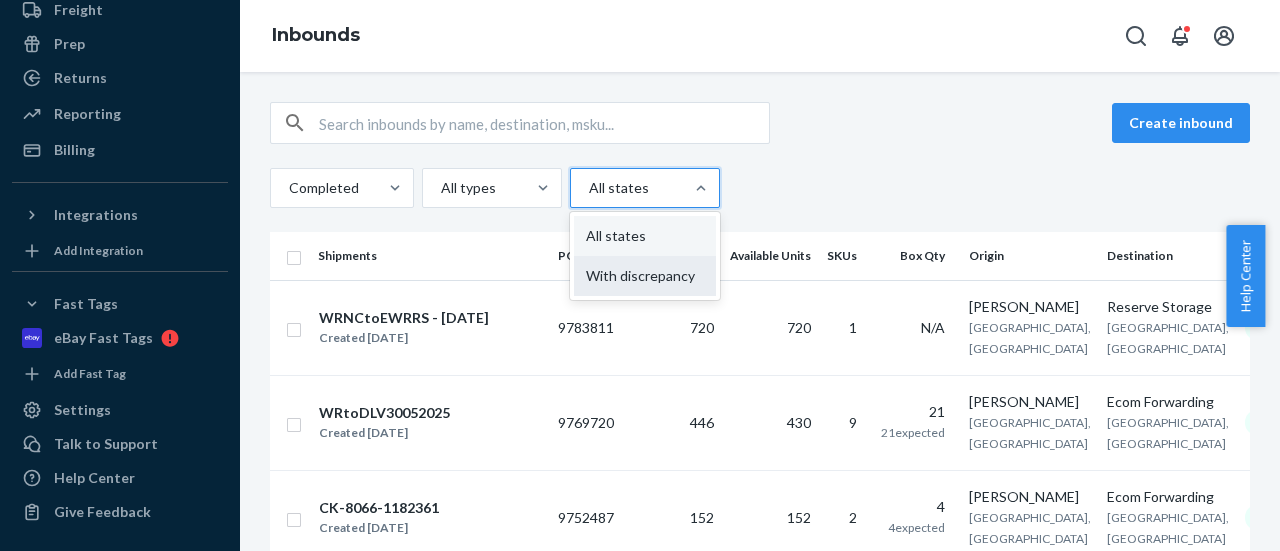 click on "With discrepancy" at bounding box center [645, 276] 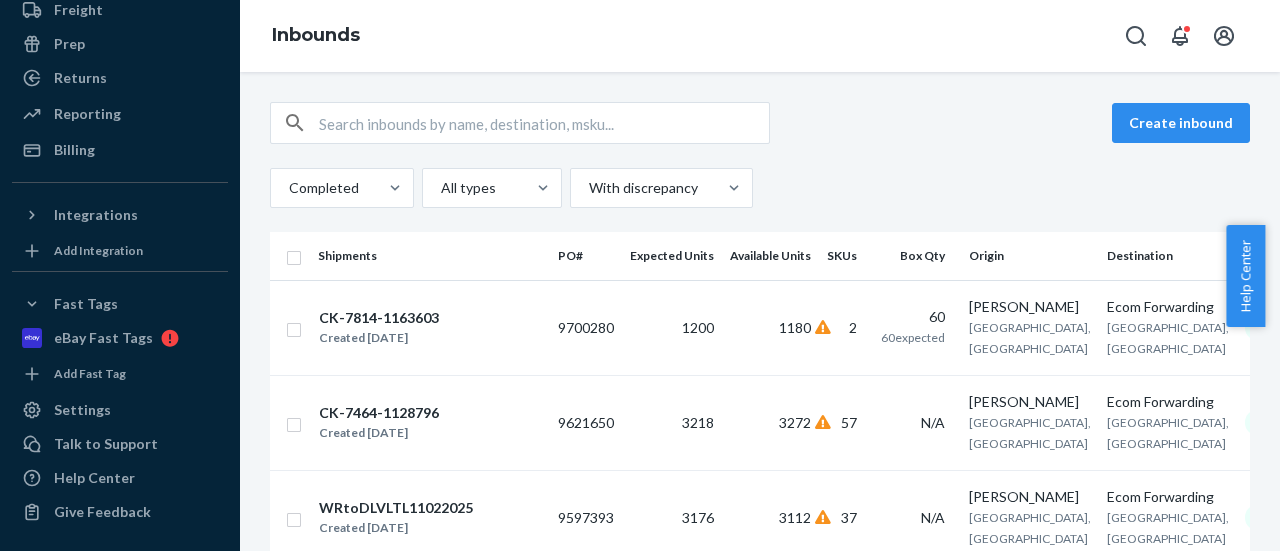 click on "Completed All types With discrepancy" at bounding box center (760, 188) 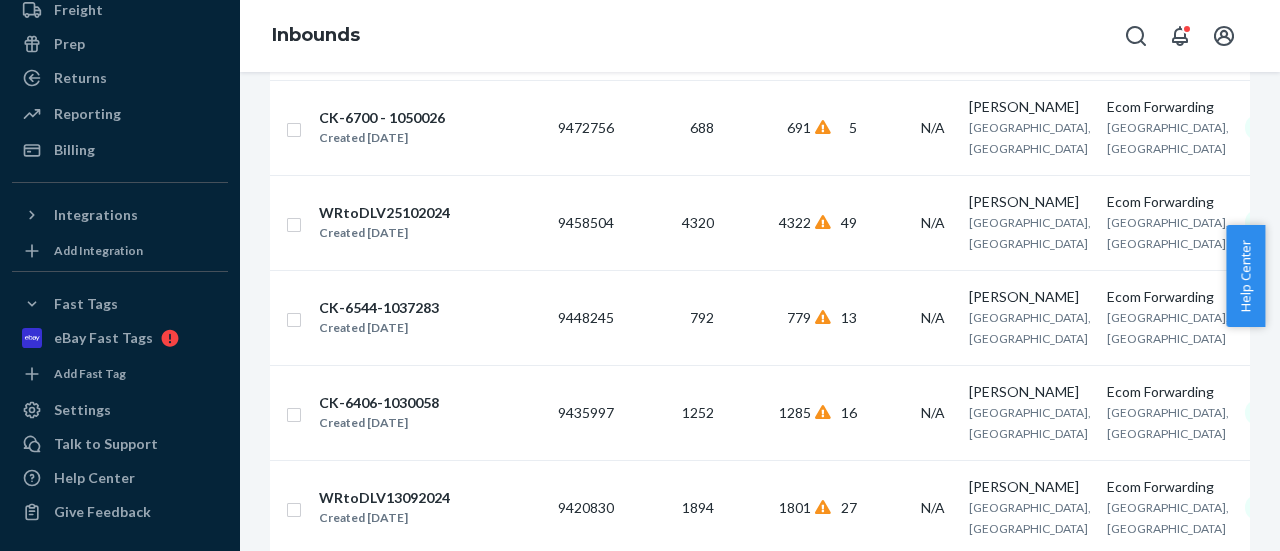 scroll, scrollTop: 1136, scrollLeft: 0, axis: vertical 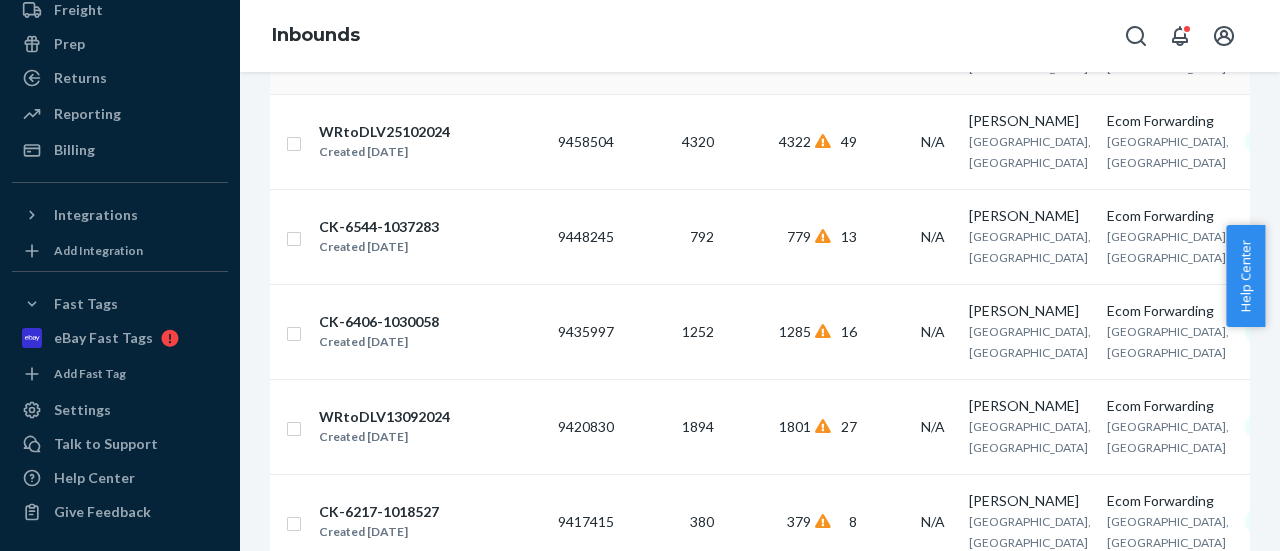 click on "CK-6700 -  1050026" at bounding box center [382, 37] 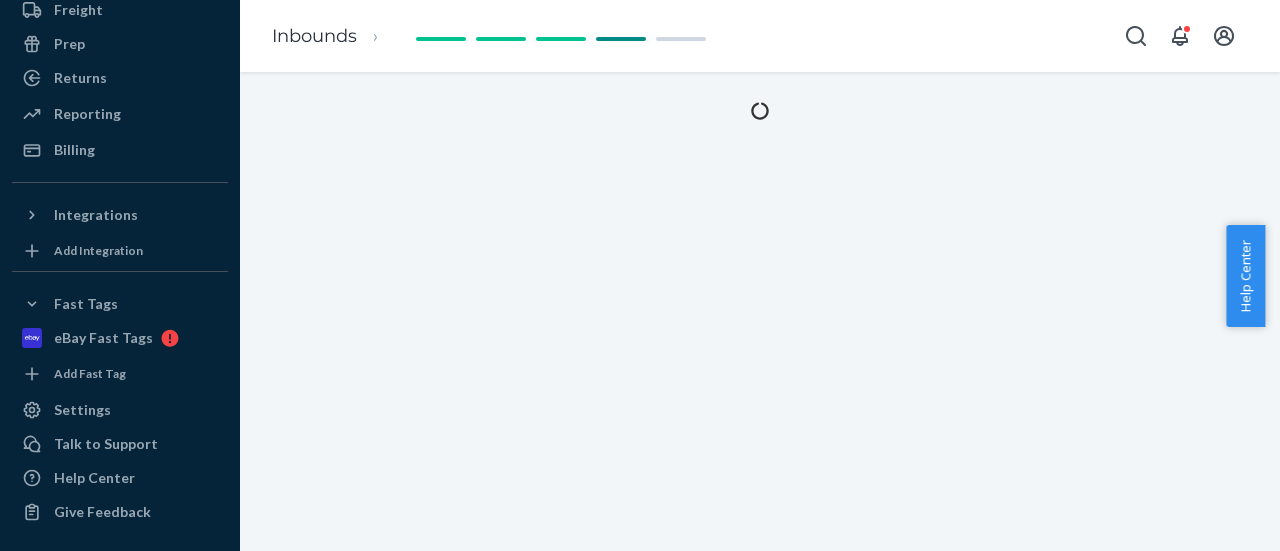scroll, scrollTop: 0, scrollLeft: 0, axis: both 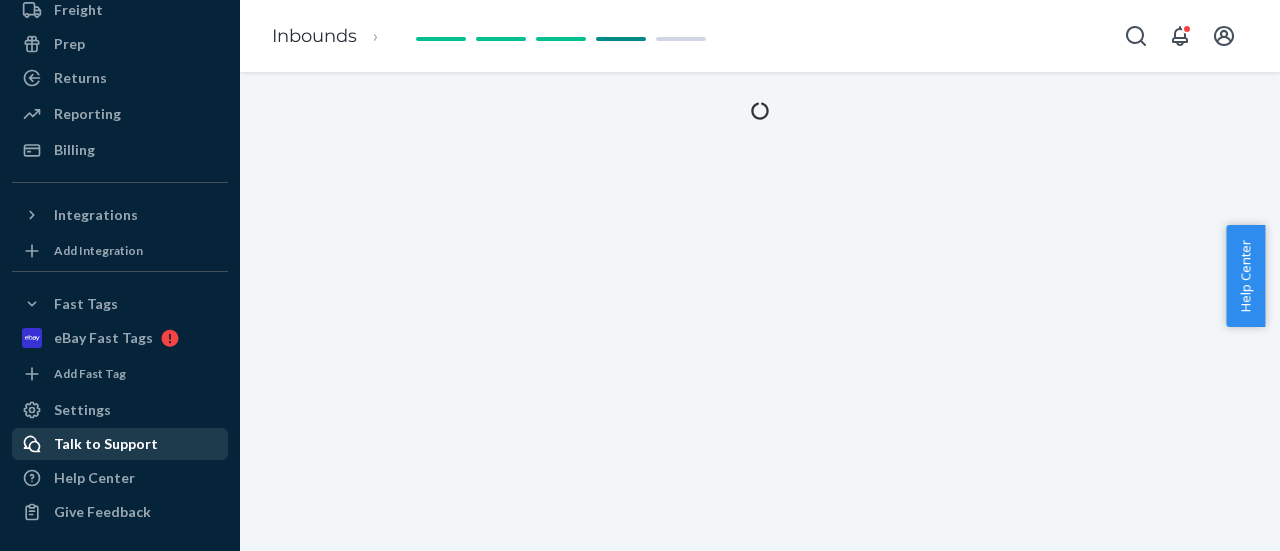 click on "Talk to Support" at bounding box center [106, 444] 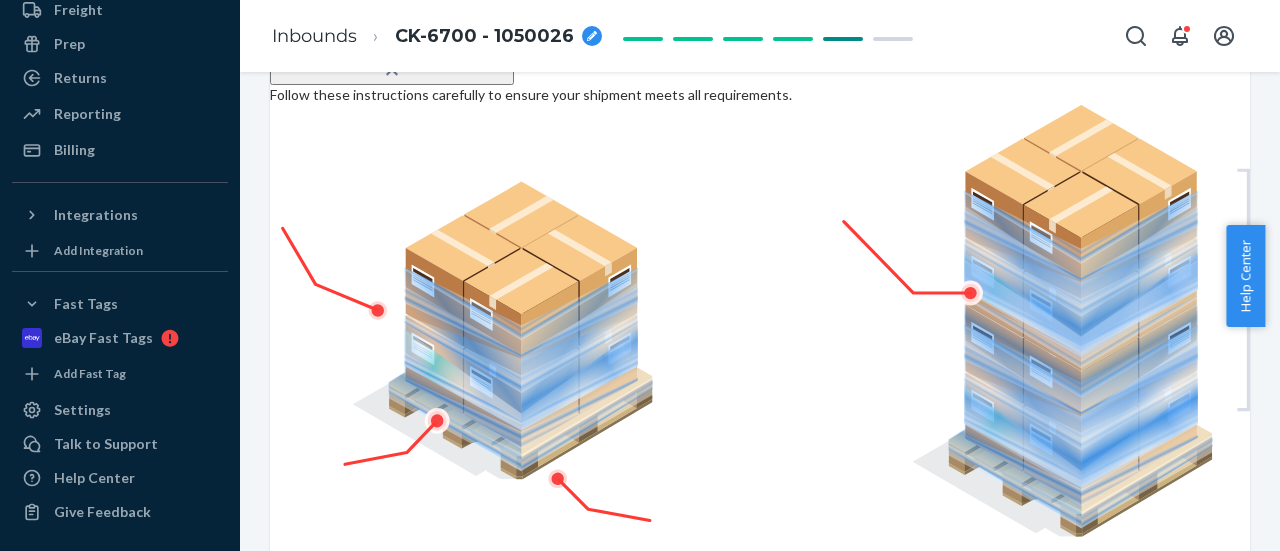 scroll, scrollTop: 1601, scrollLeft: 0, axis: vertical 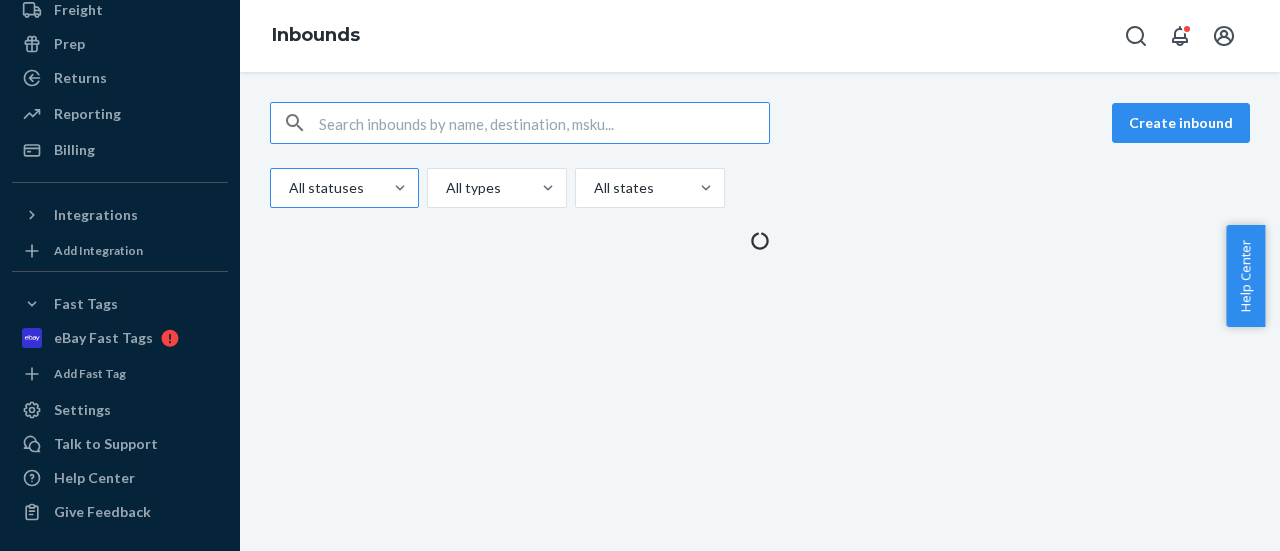 click at bounding box center [342, 188] 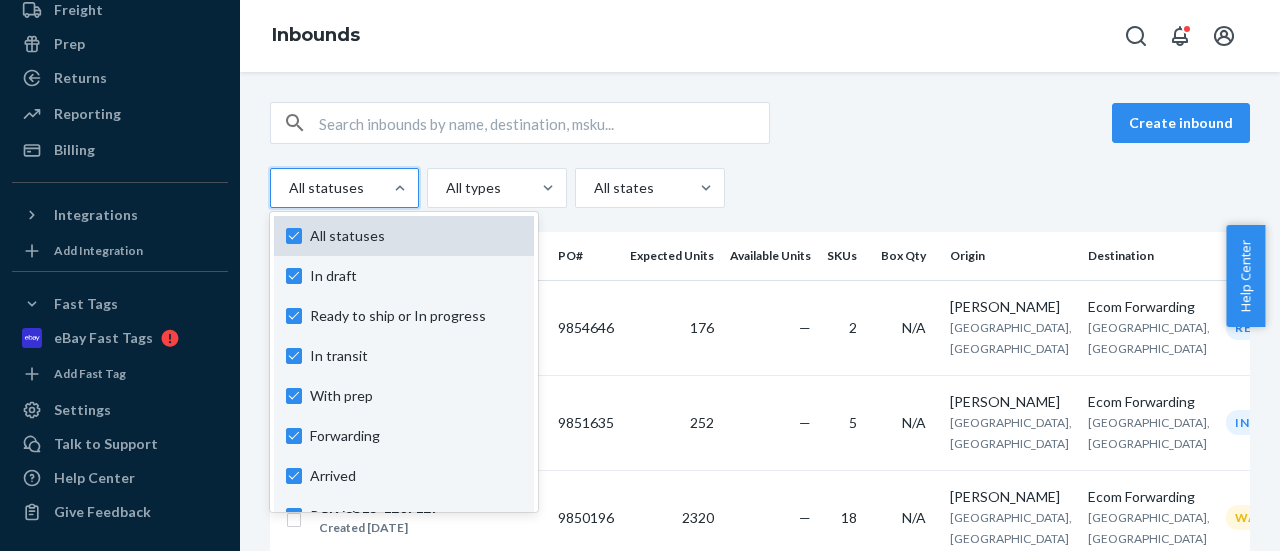 click on "All statuses" at bounding box center [416, 236] 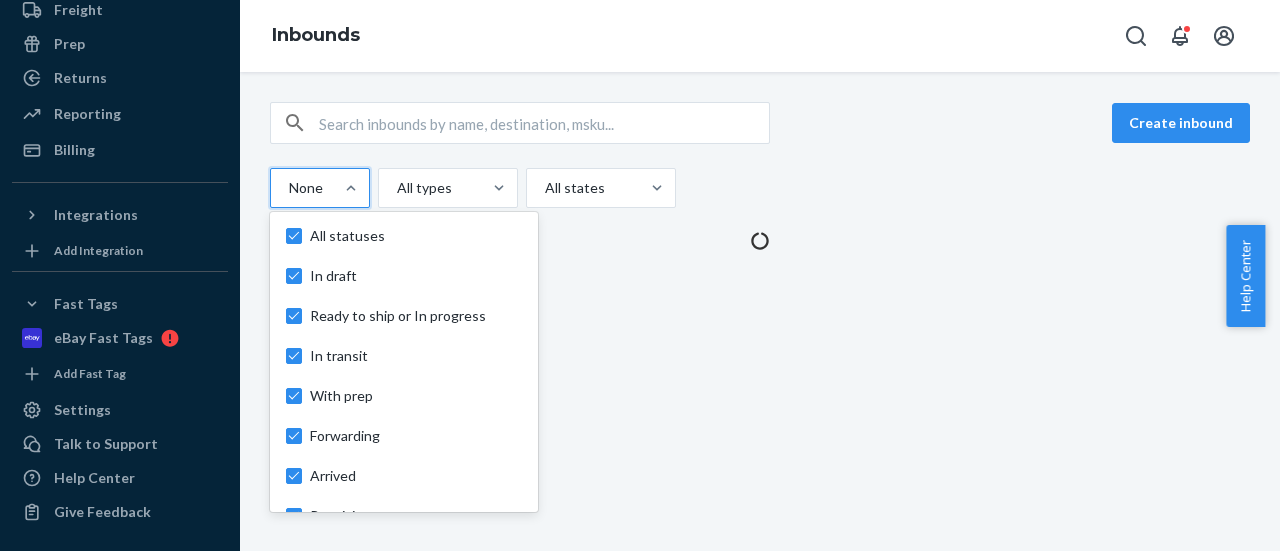scroll, scrollTop: 148, scrollLeft: 0, axis: vertical 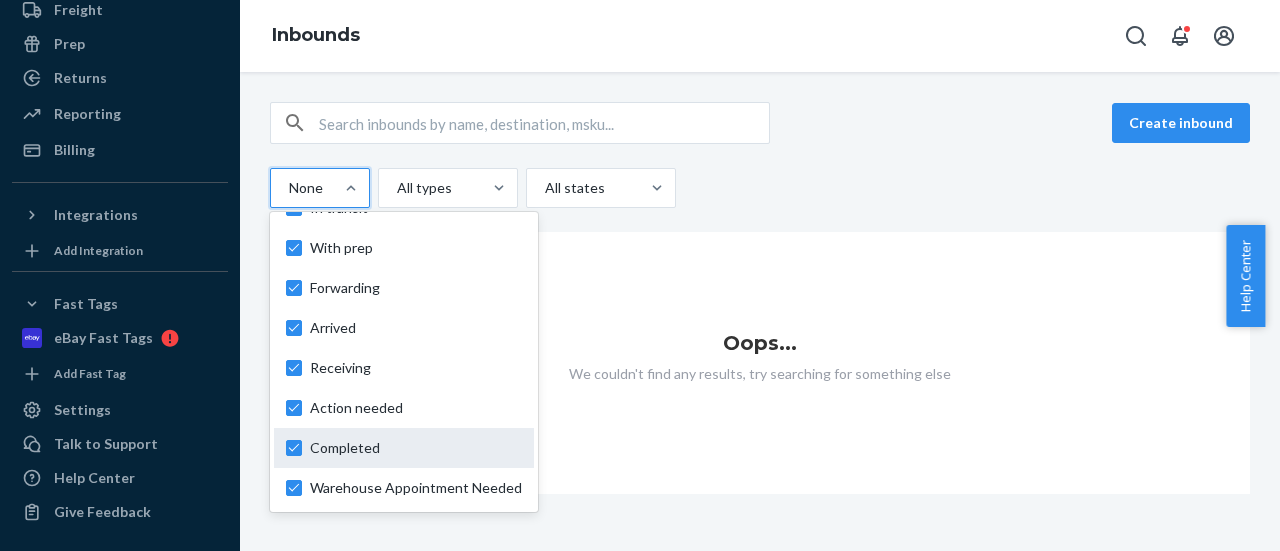 click on "Completed" at bounding box center [416, 448] 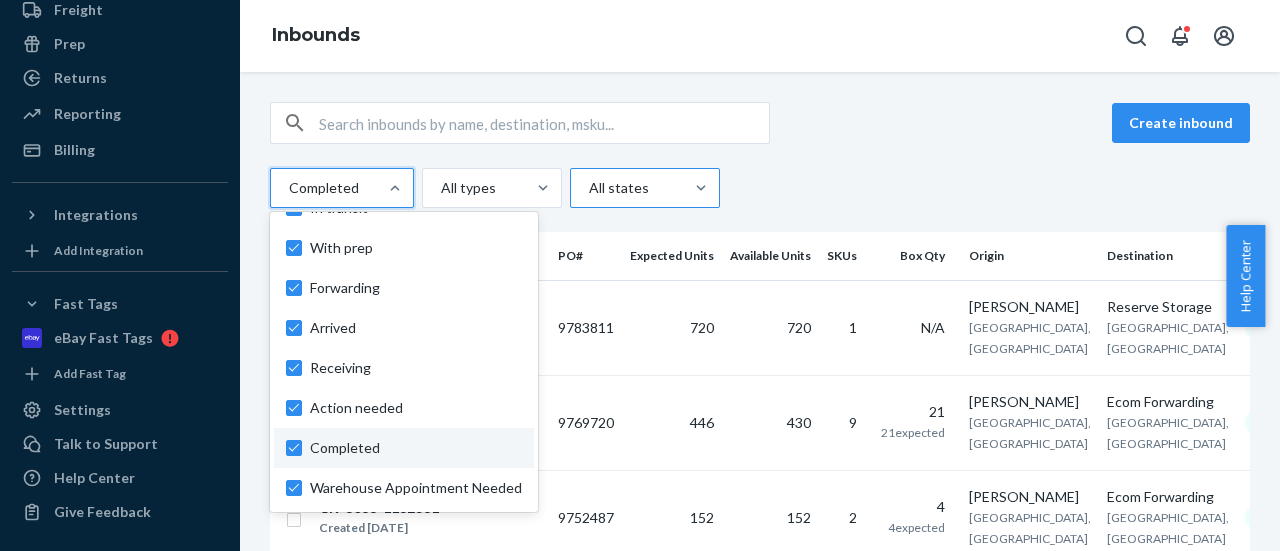 click at bounding box center [643, 188] 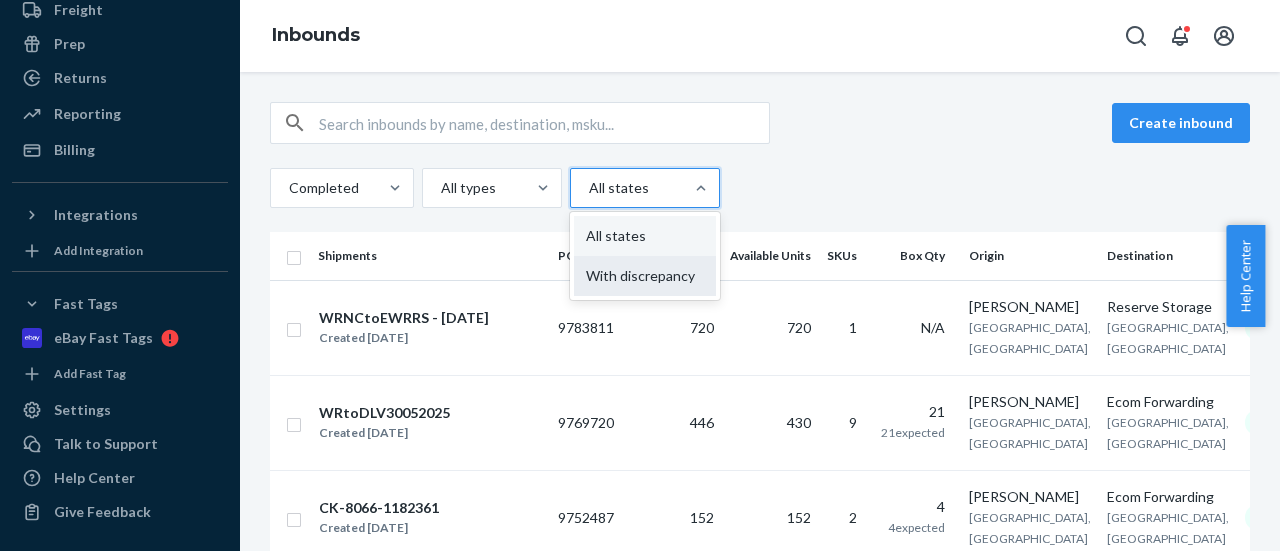 click on "With discrepancy" at bounding box center [645, 276] 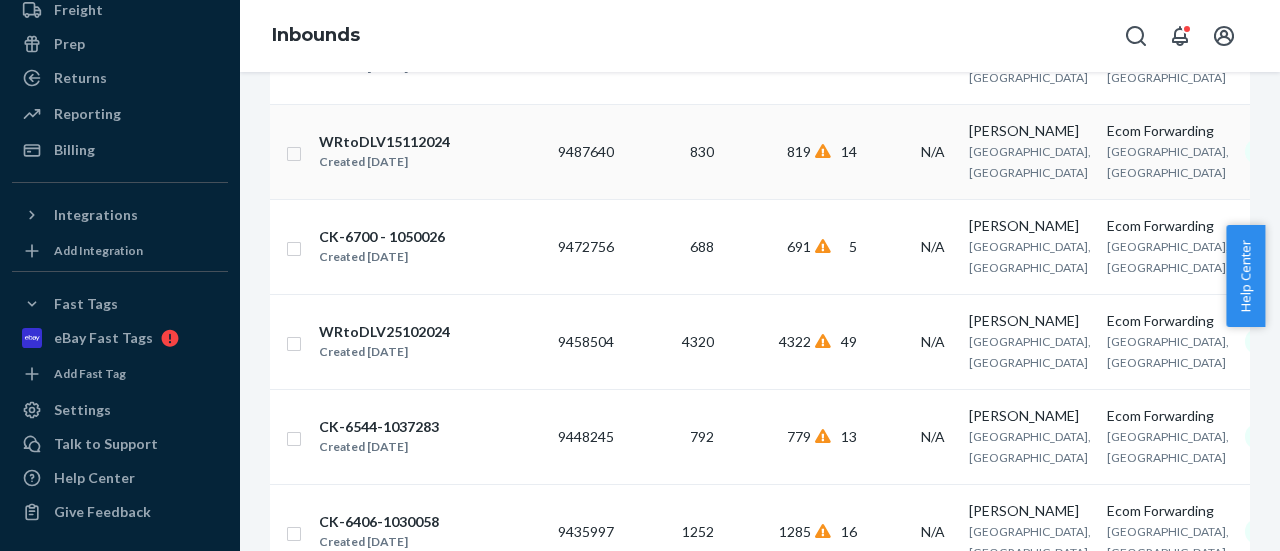 scroll, scrollTop: 1036, scrollLeft: 0, axis: vertical 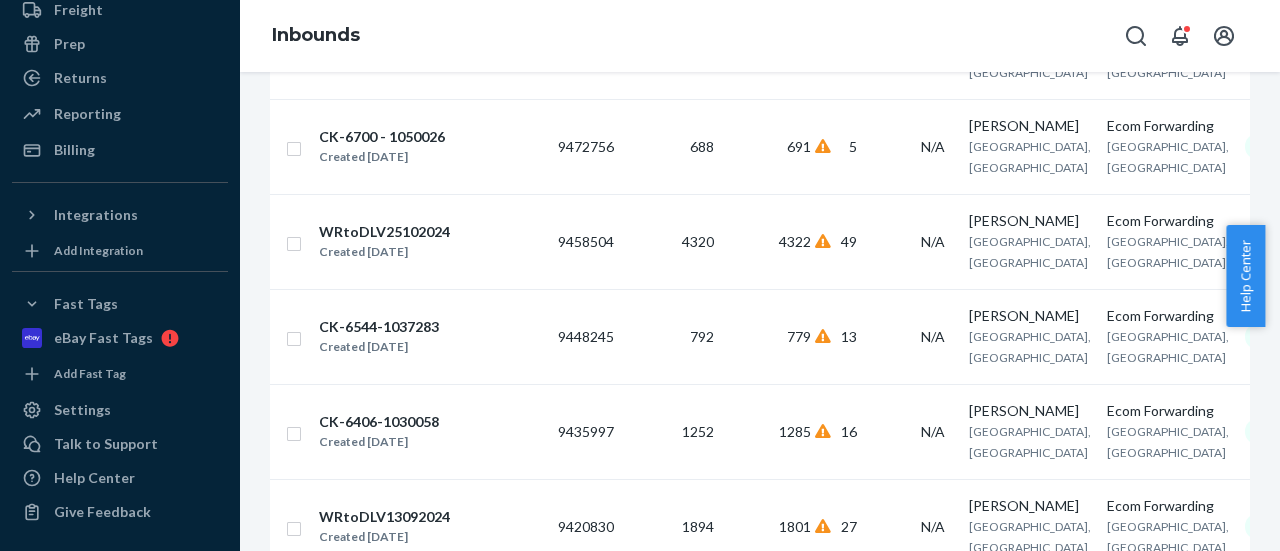 click on "WRtoDLV25102024" at bounding box center [384, 232] 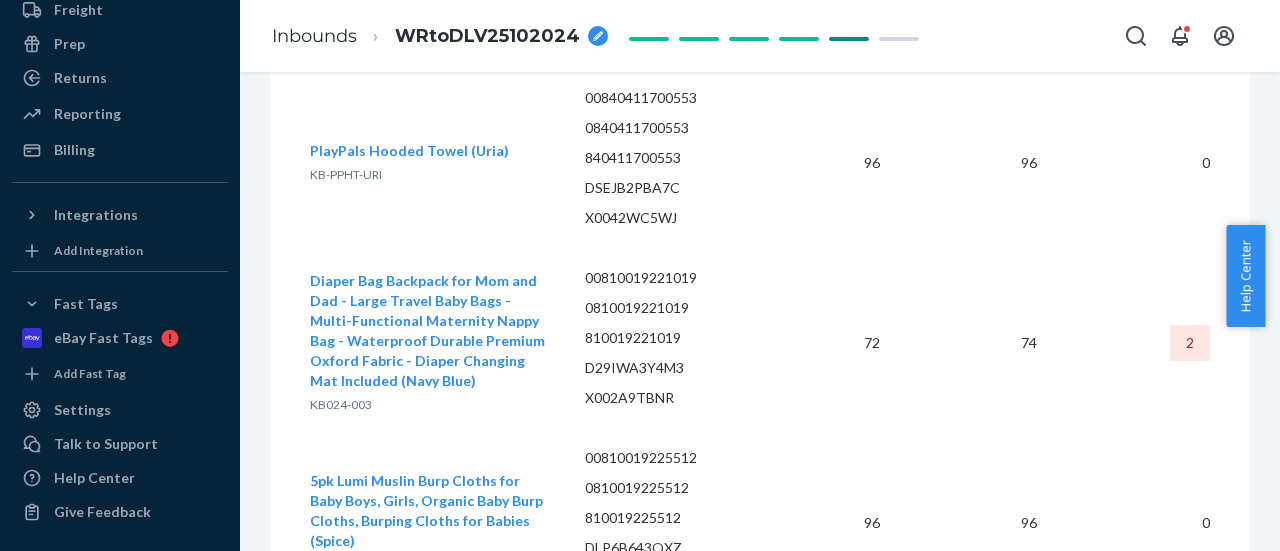 scroll, scrollTop: 3500, scrollLeft: 0, axis: vertical 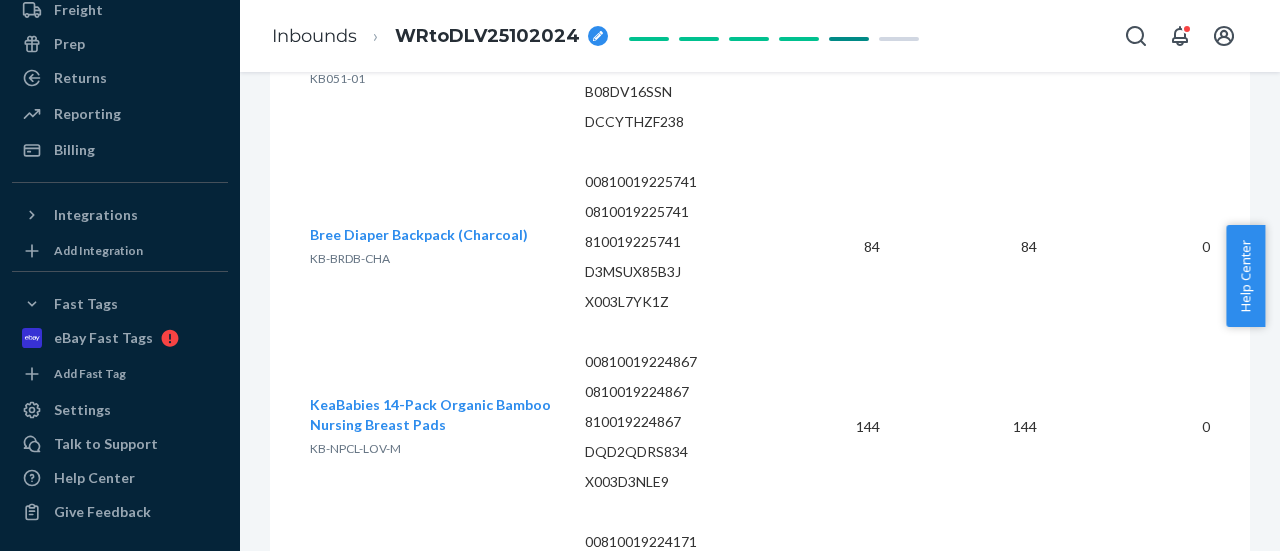 drag, startPoint x: 1275, startPoint y: 228, endPoint x: 1279, endPoint y: 51, distance: 177.0452 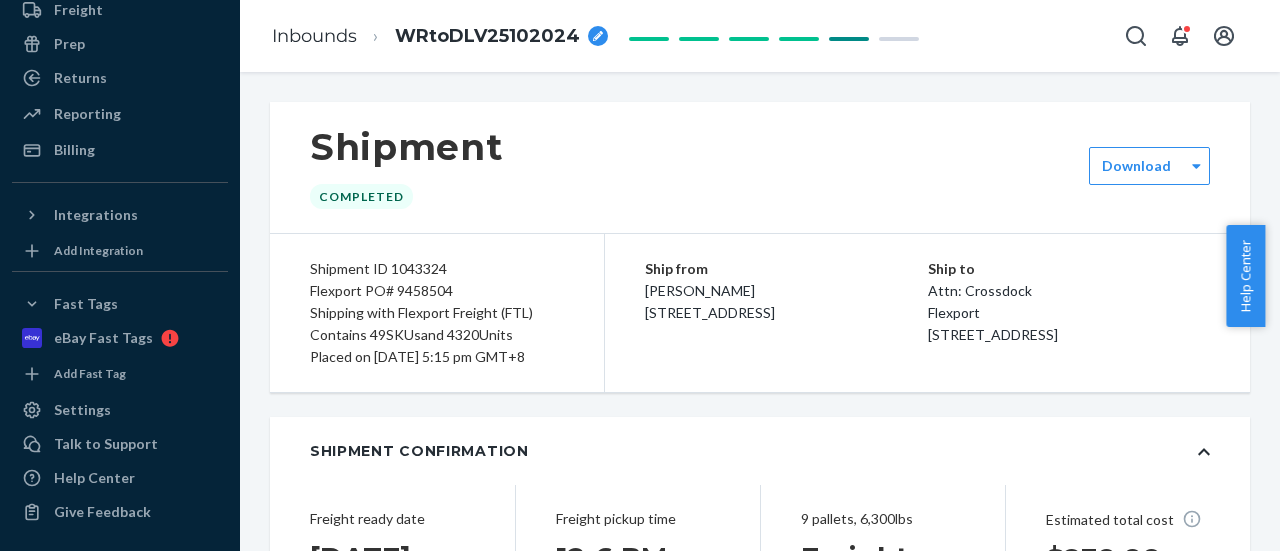 click on "Flexport PO# 9458504" at bounding box center [437, 291] 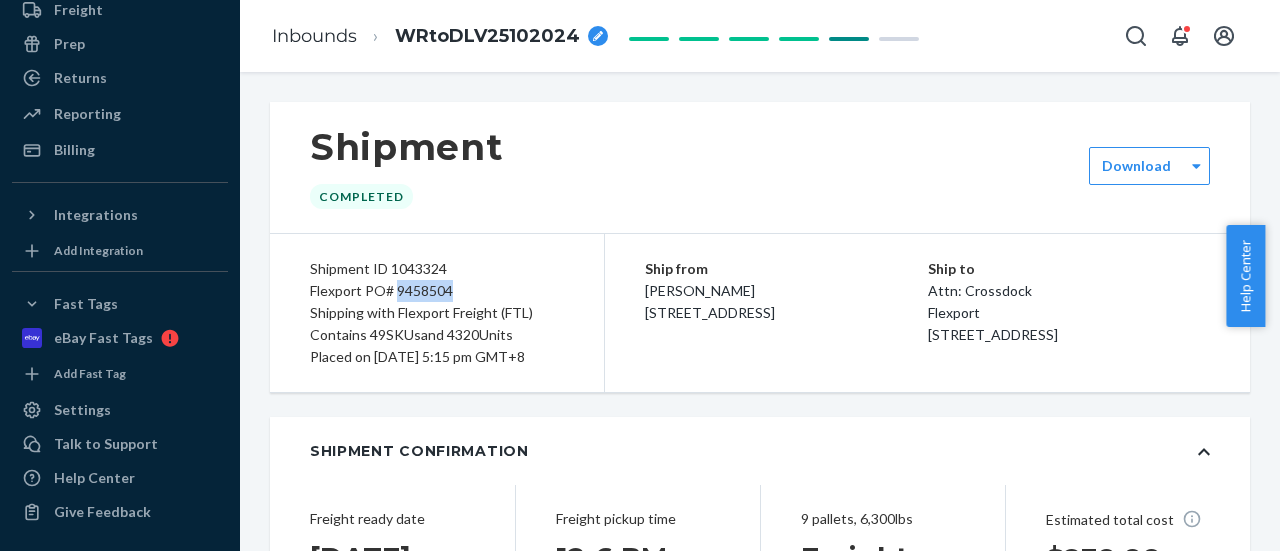 click on "Flexport PO# 9458504" at bounding box center (437, 291) 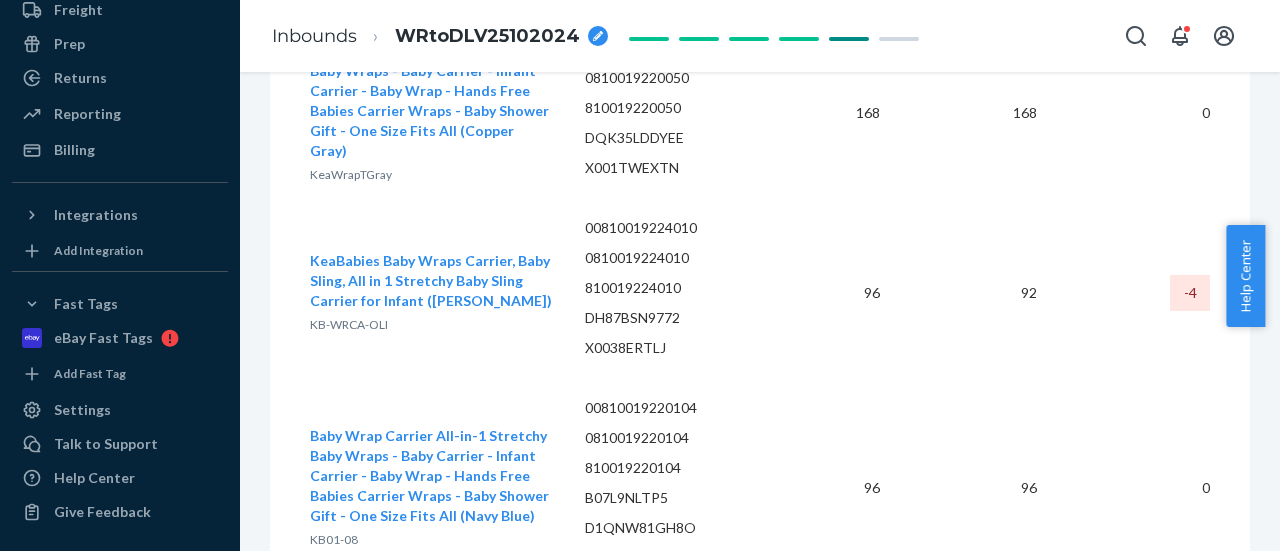 scroll, scrollTop: 6200, scrollLeft: 0, axis: vertical 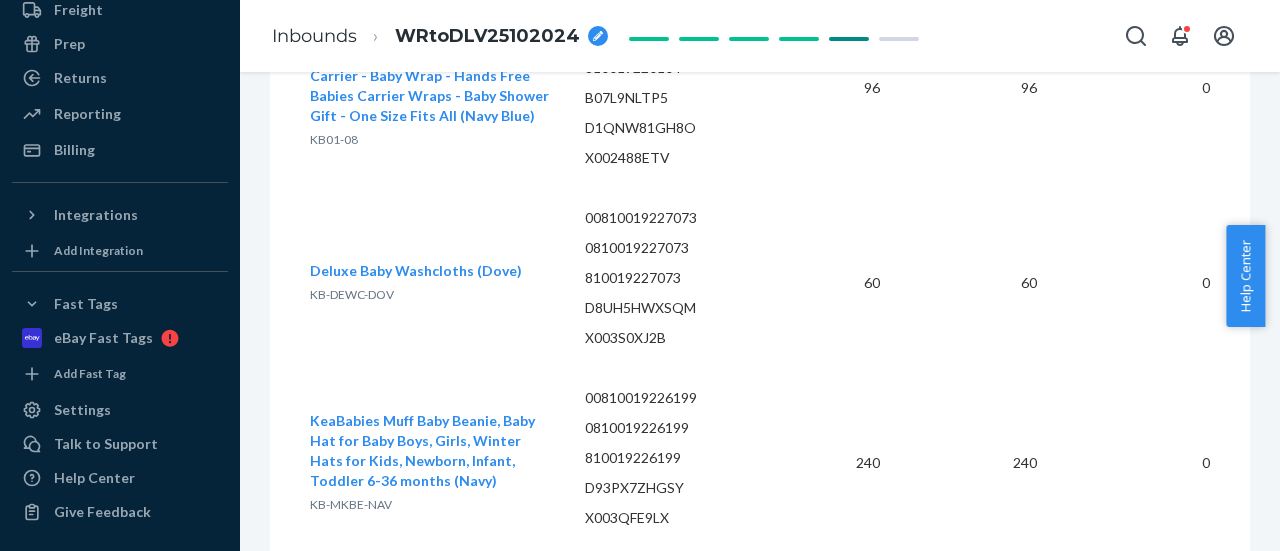 drag, startPoint x: 400, startPoint y: 263, endPoint x: 314, endPoint y: 272, distance: 86.46965 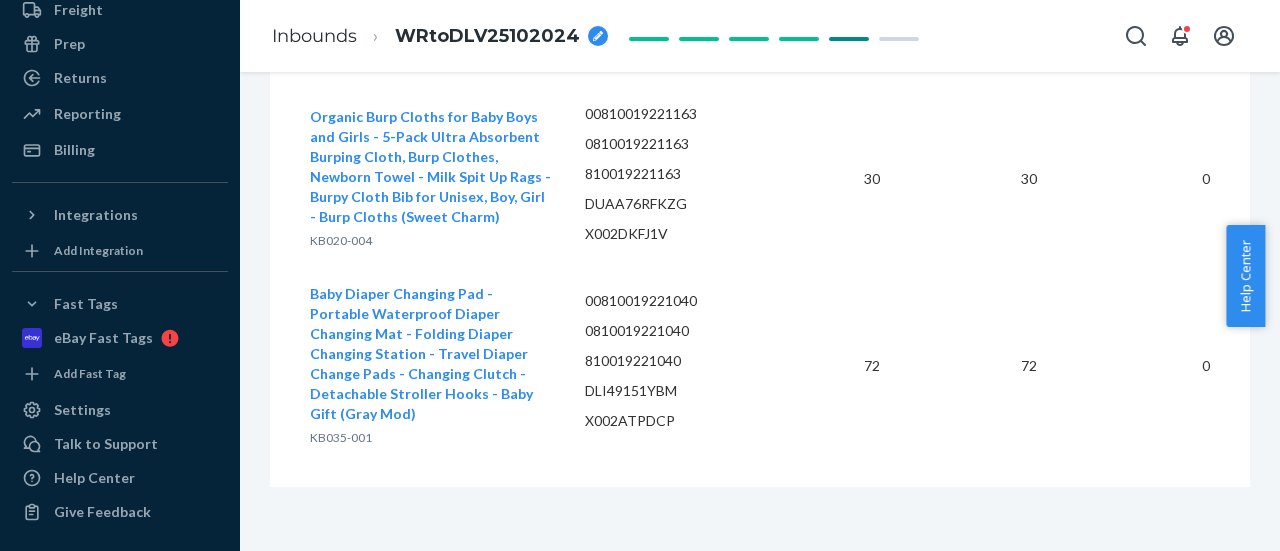 scroll, scrollTop: 10712, scrollLeft: 0, axis: vertical 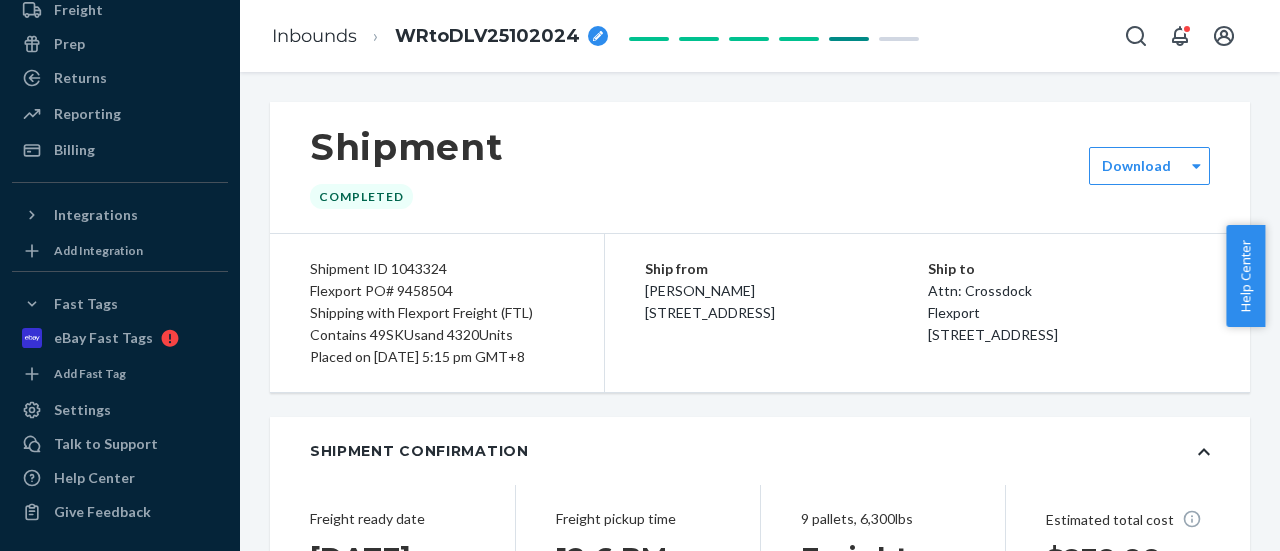 click on "Shipment ID 1043324" at bounding box center (437, 269) 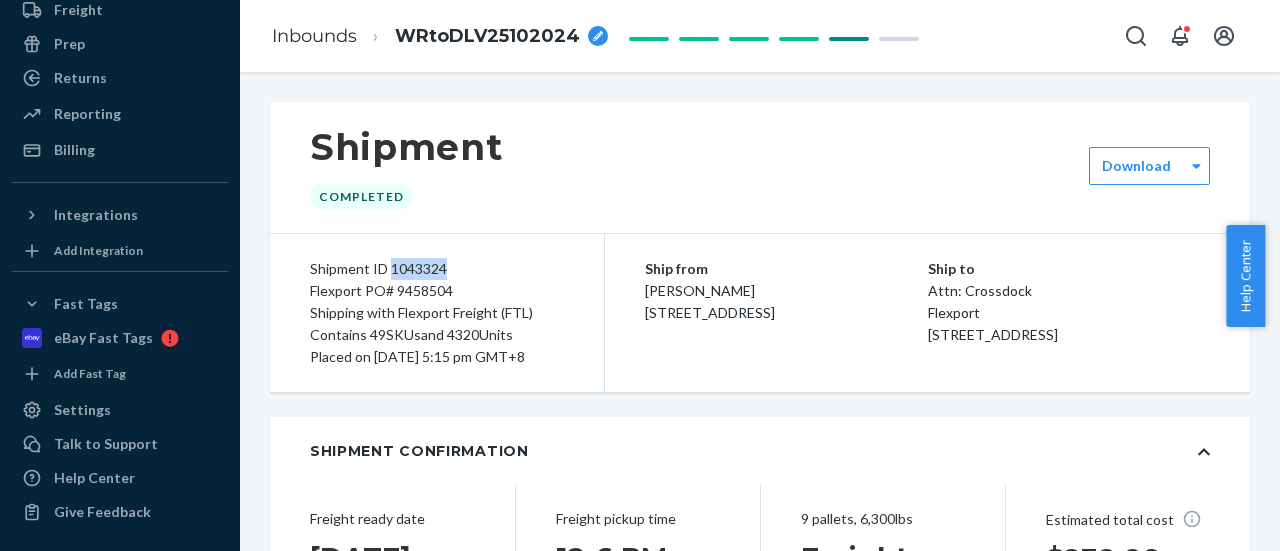 click on "Shipment ID 1043324" at bounding box center (437, 269) 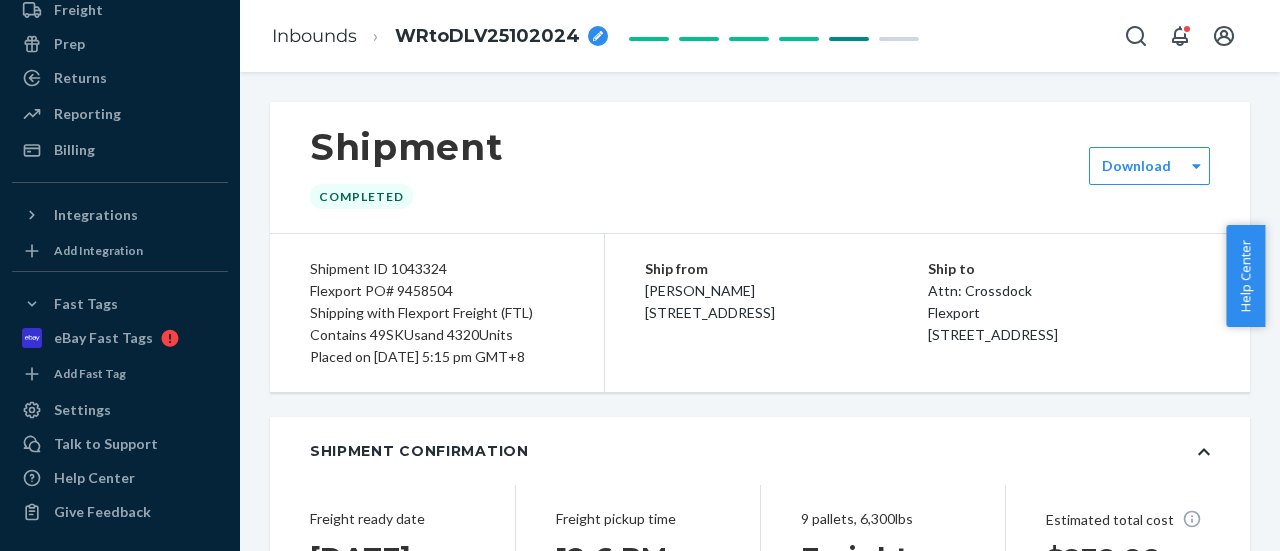 click on "Flexport PO# 9458504" at bounding box center (437, 291) 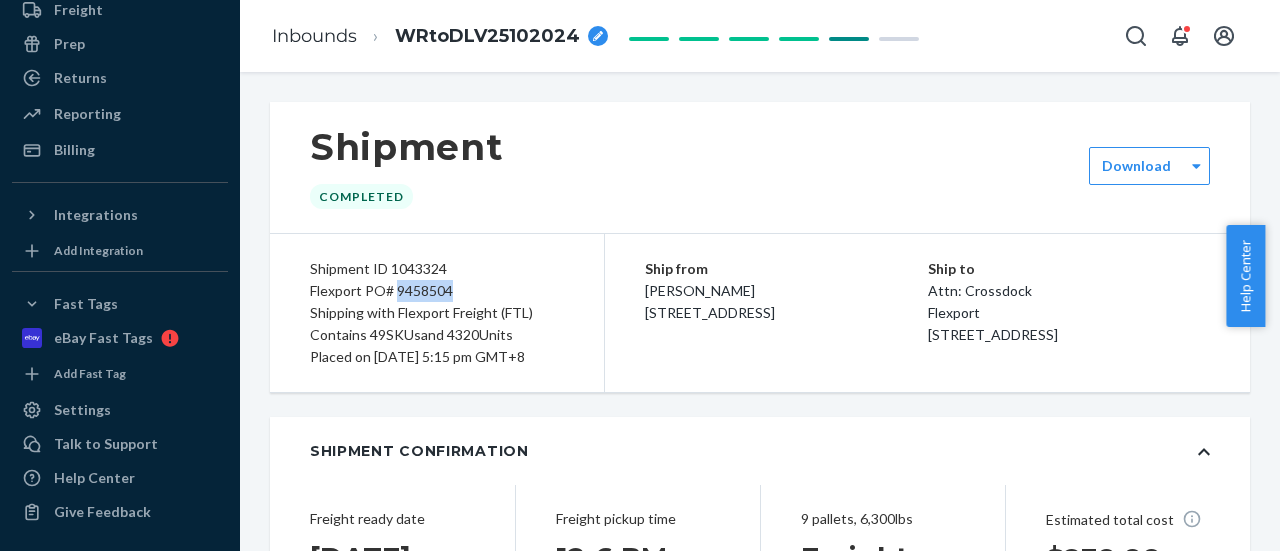 click on "Flexport PO# 9458504" at bounding box center (437, 291) 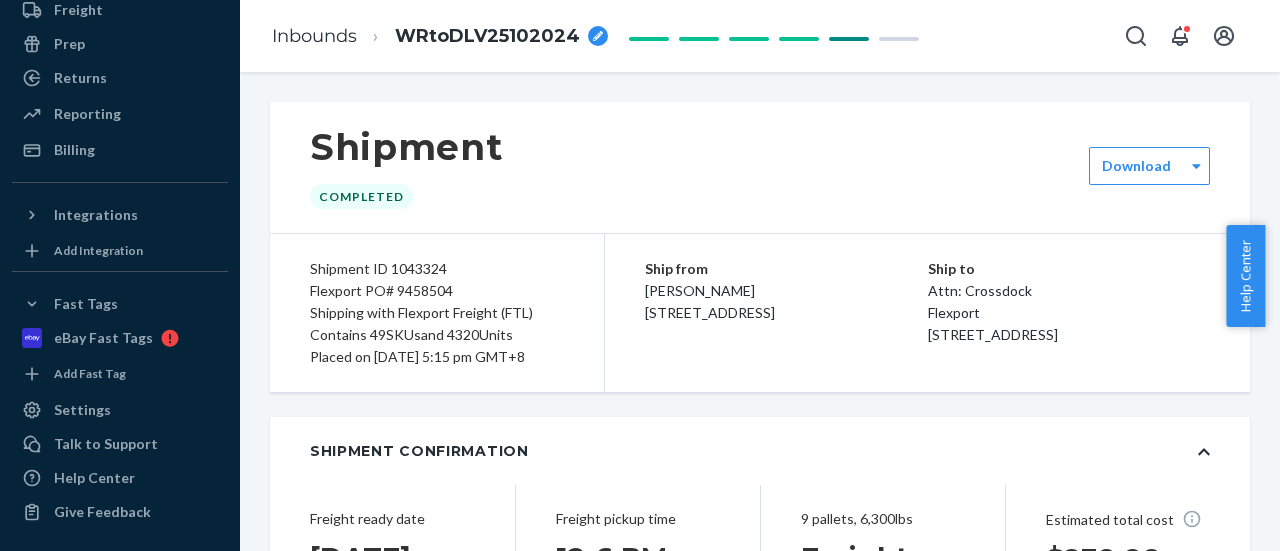 click on "Shipment ID 1043324" at bounding box center [437, 269] 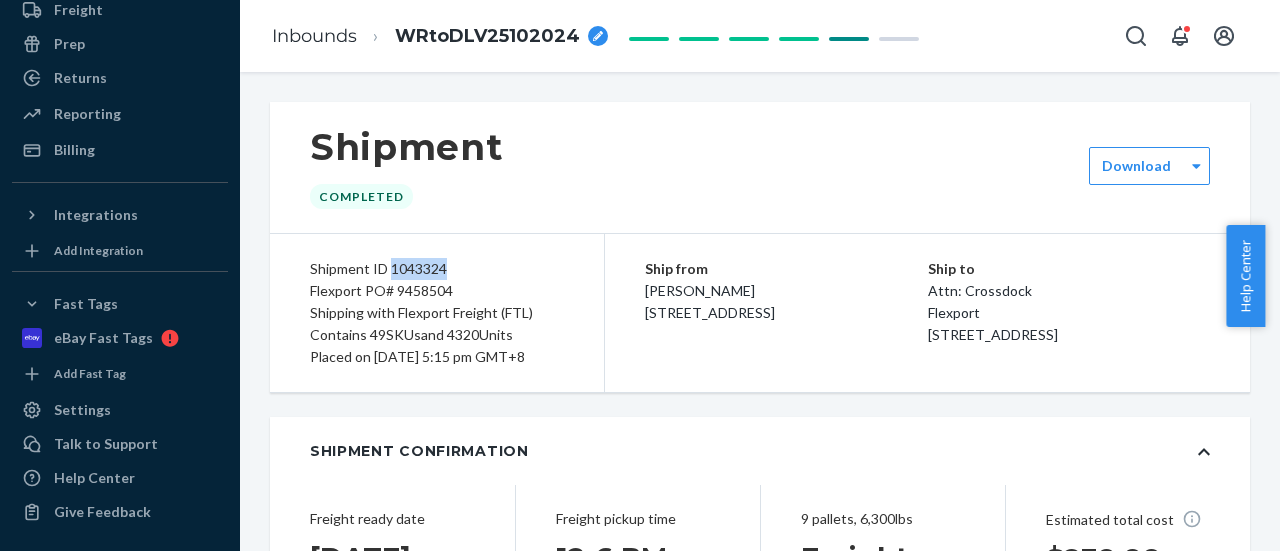 click on "Shipment ID 1043324" at bounding box center [437, 269] 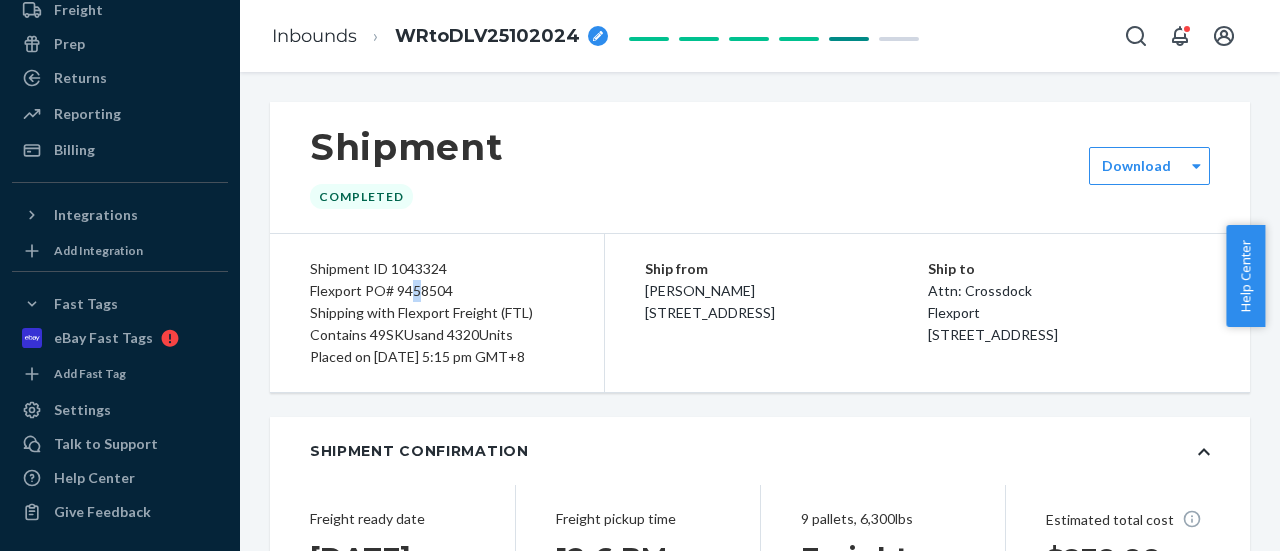 click on "Flexport PO# 9458504" at bounding box center [437, 291] 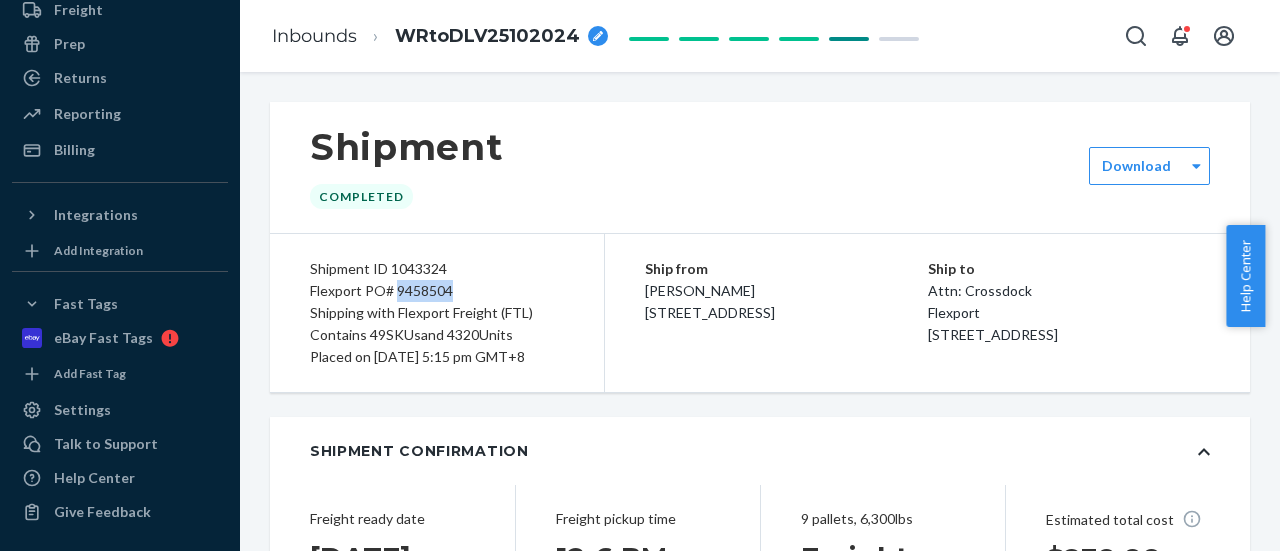 click on "Flexport PO# 9458504" at bounding box center [437, 291] 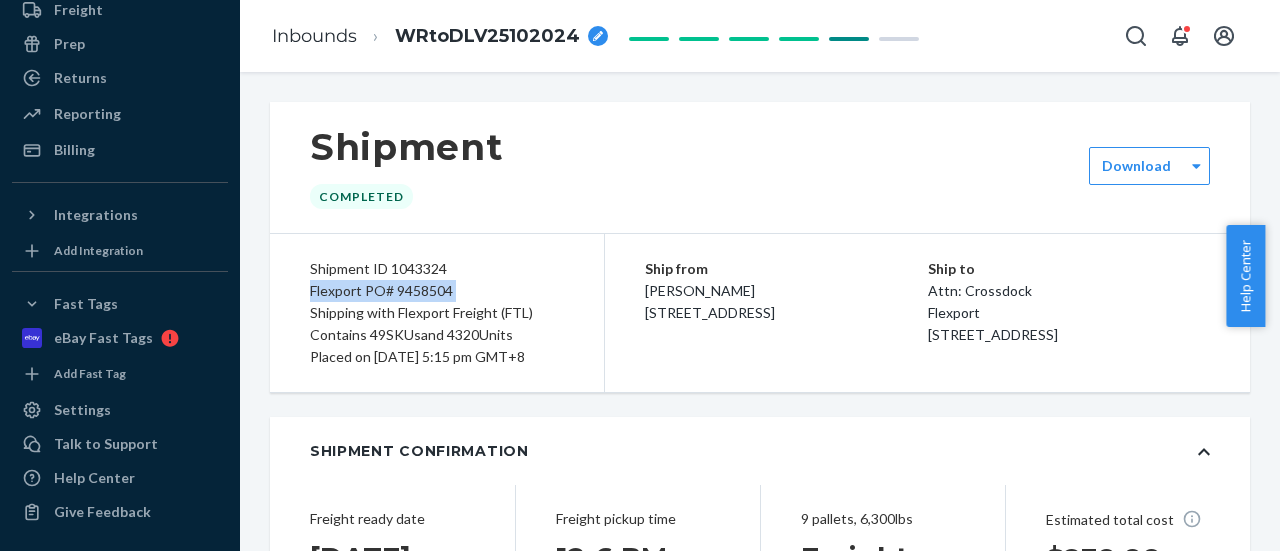 click on "Flexport PO# 9458504" at bounding box center (437, 291) 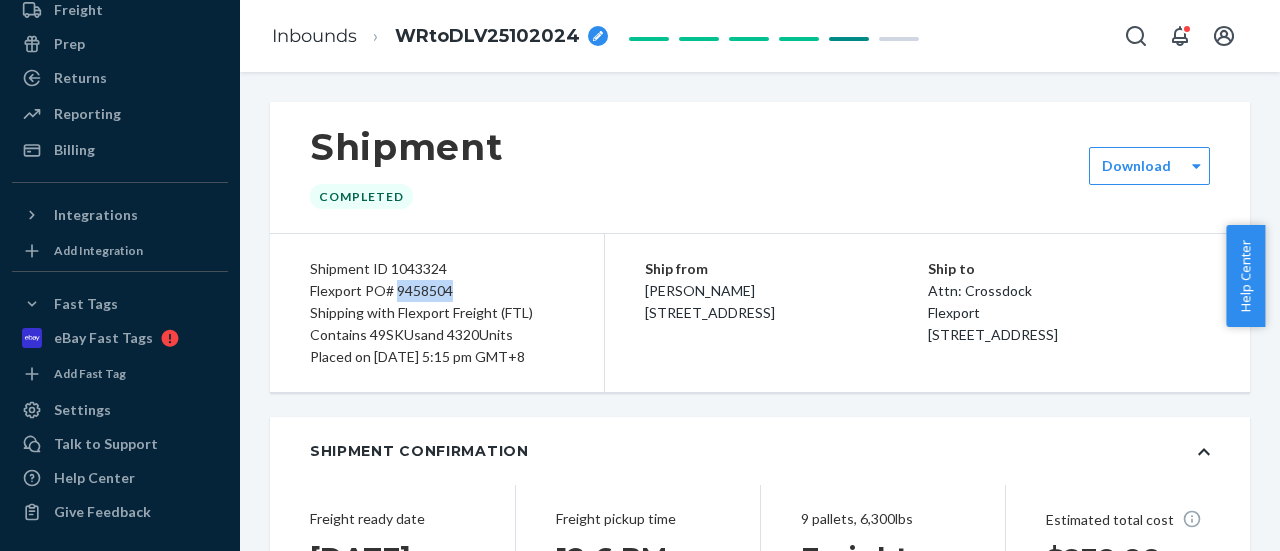 click on "Flexport PO# 9458504" at bounding box center [437, 291] 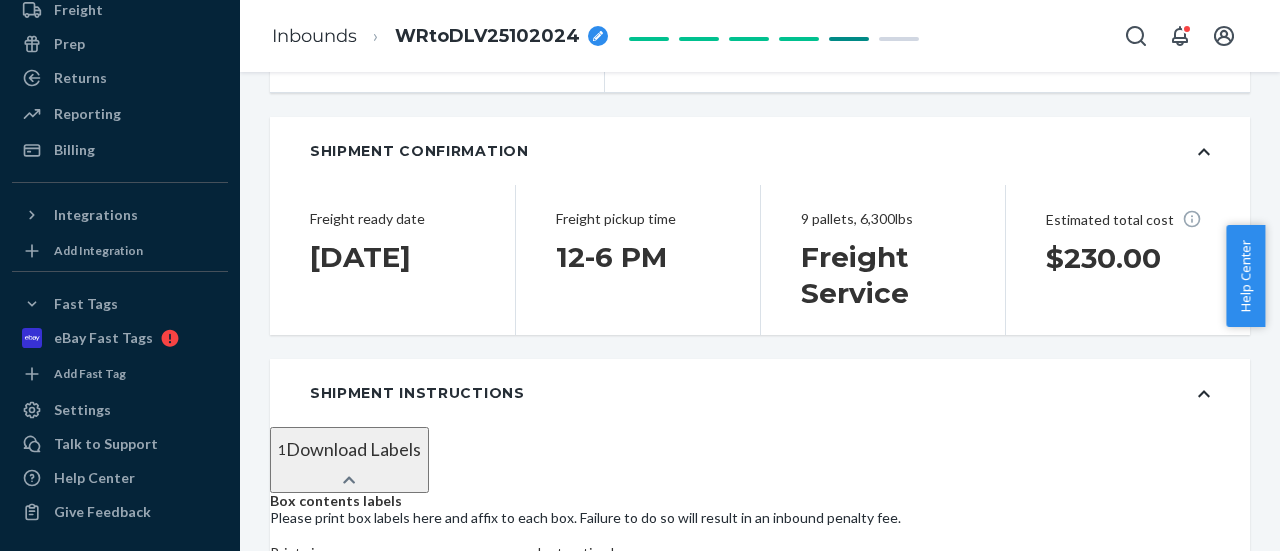 scroll, scrollTop: 0, scrollLeft: 0, axis: both 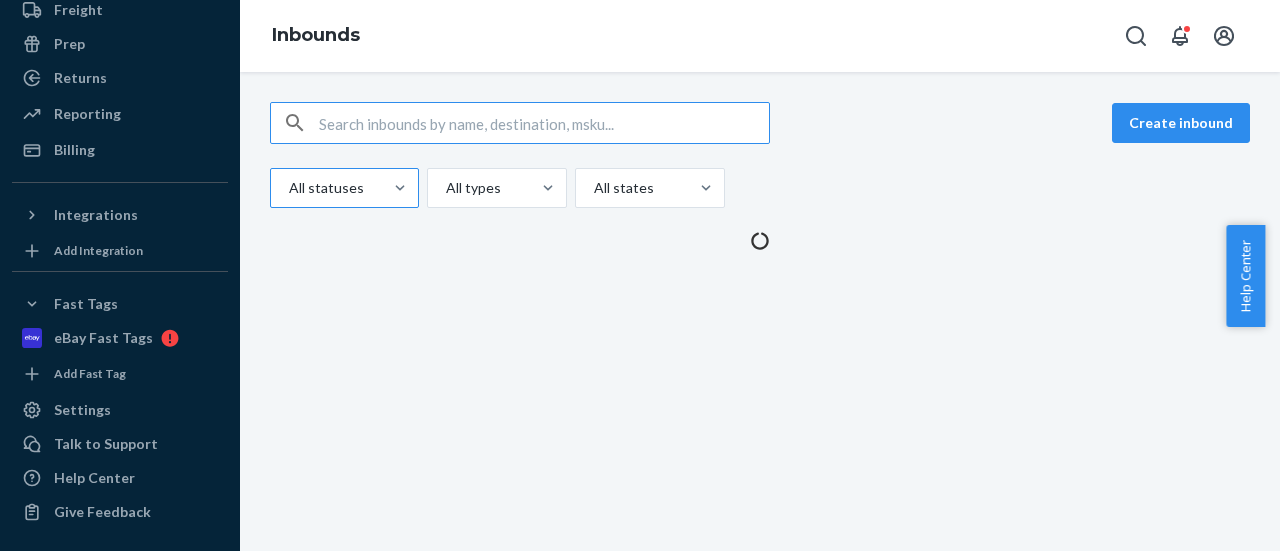click on "All statuses" at bounding box center [326, 188] 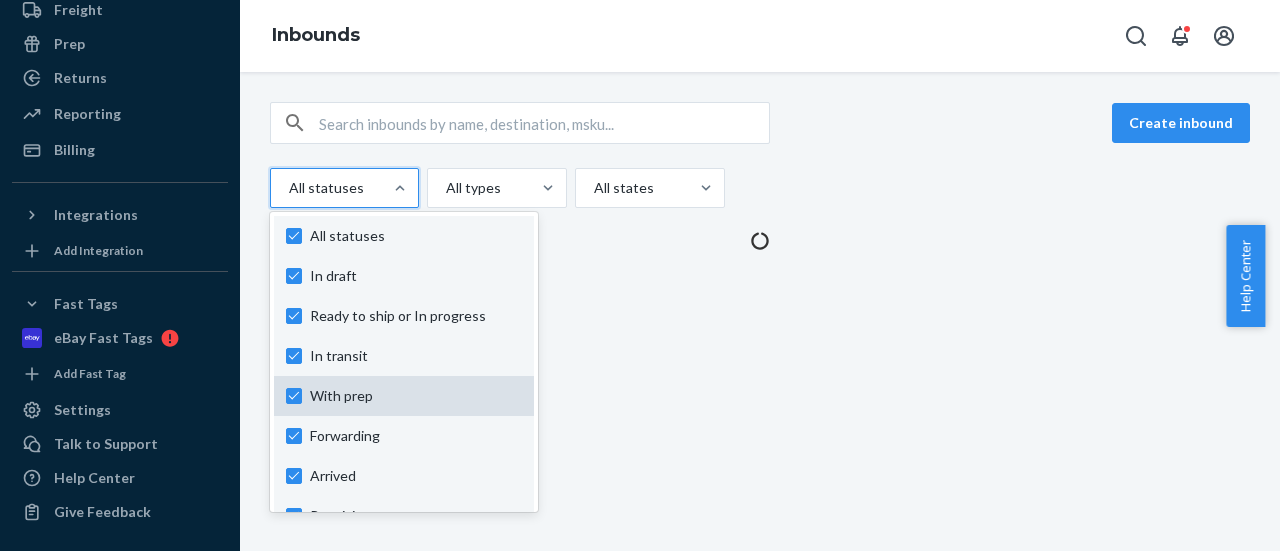 click on "All statuses" at bounding box center (416, 236) 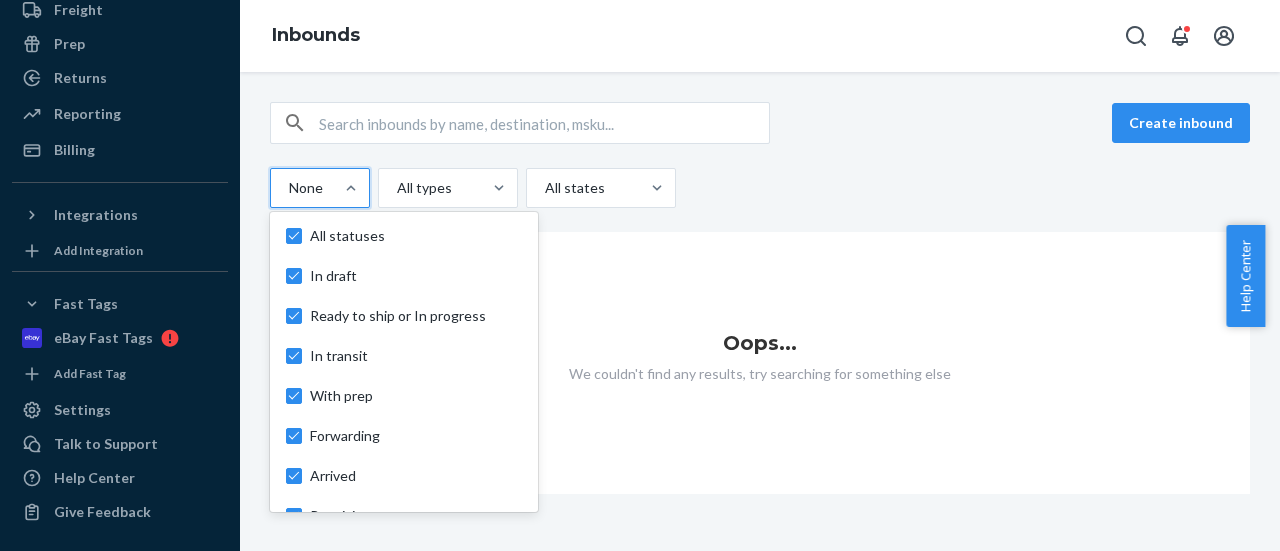 scroll, scrollTop: 148, scrollLeft: 0, axis: vertical 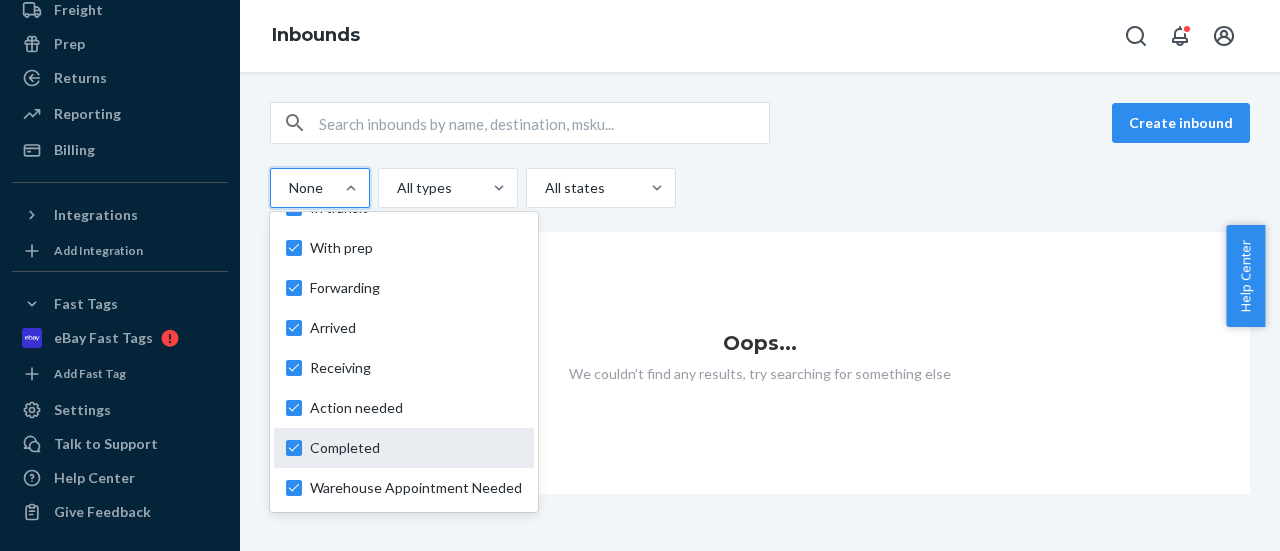 click on "Completed" at bounding box center [416, 448] 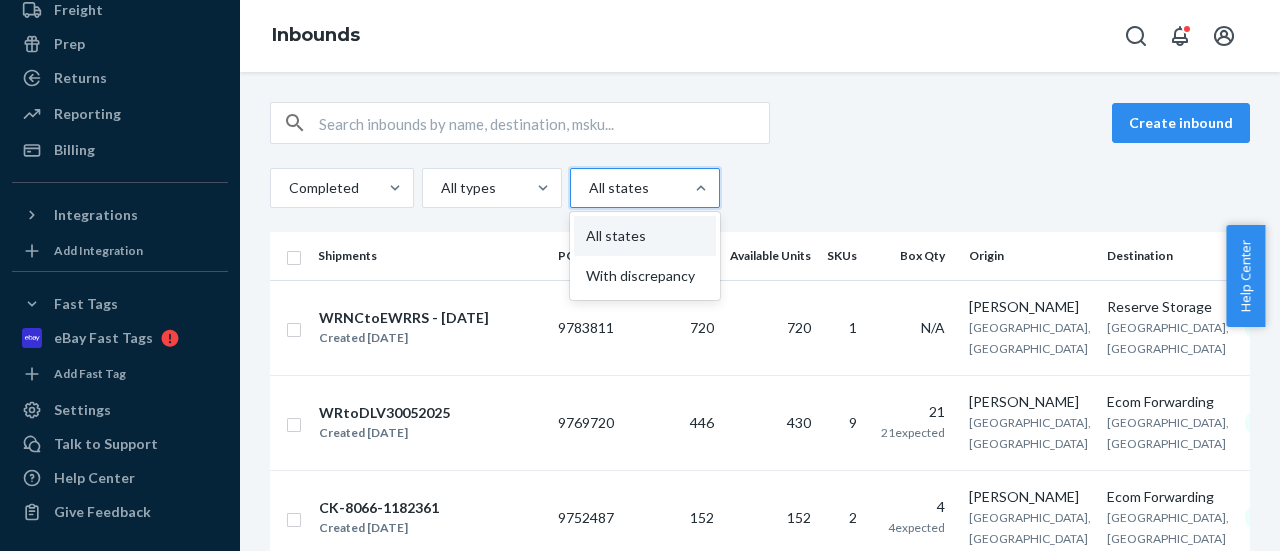 click at bounding box center [643, 188] 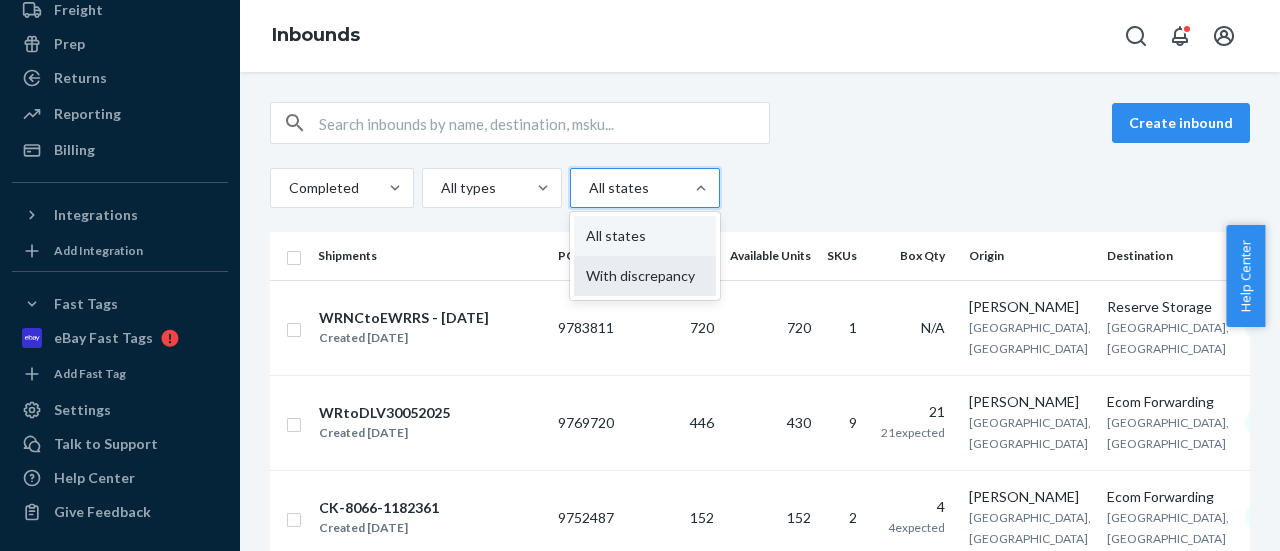 click on "With discrepancy" at bounding box center (645, 276) 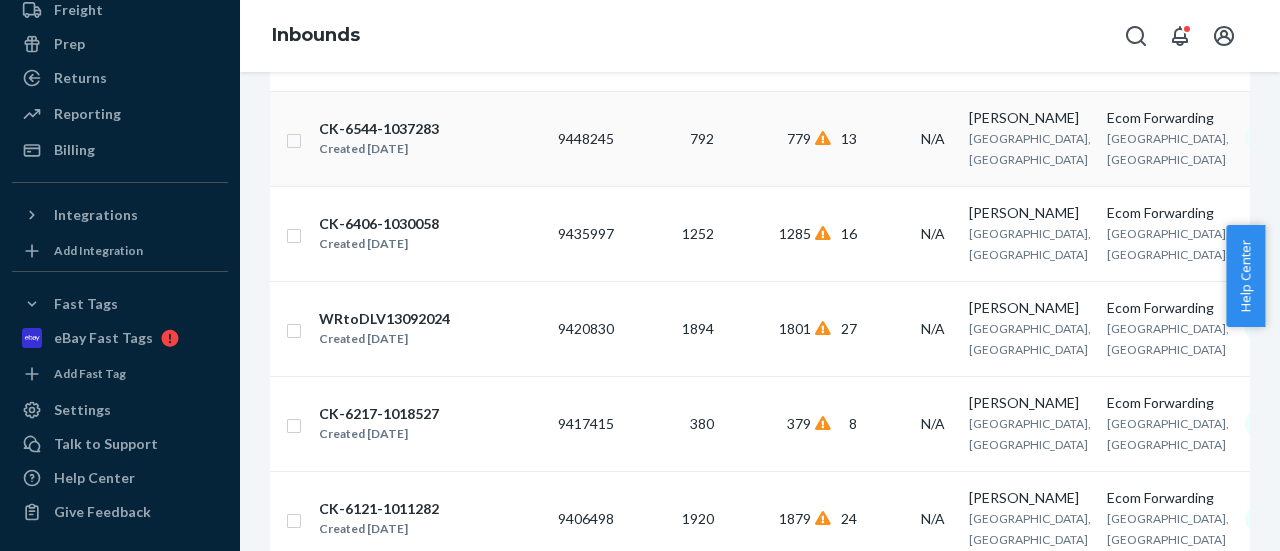 scroll, scrollTop: 1264, scrollLeft: 0, axis: vertical 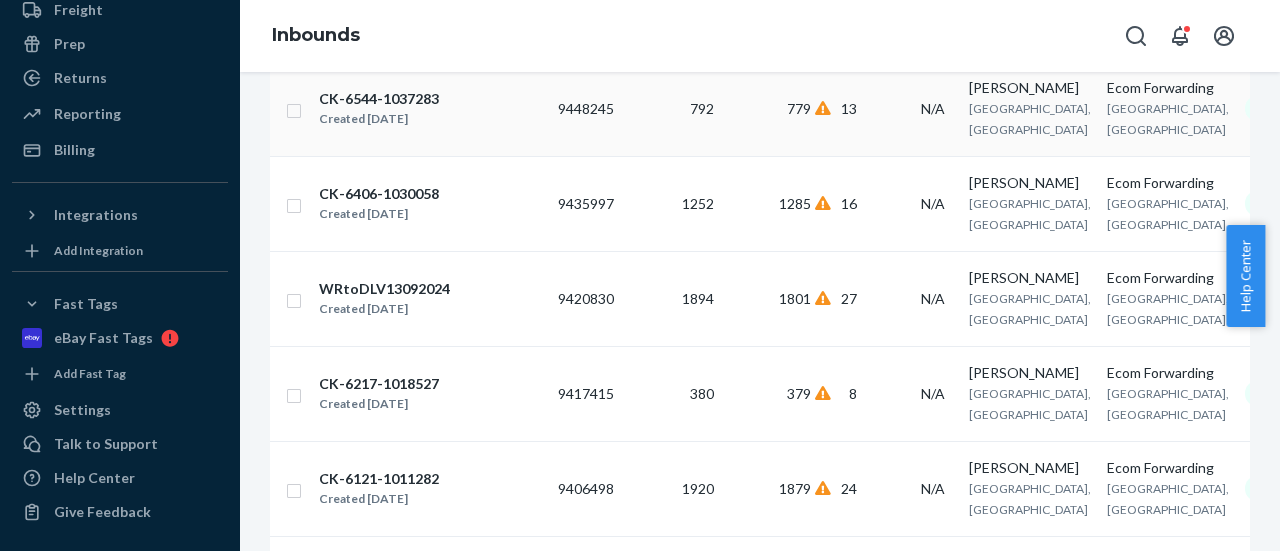 click on "CK-6544-1037283" at bounding box center (379, 99) 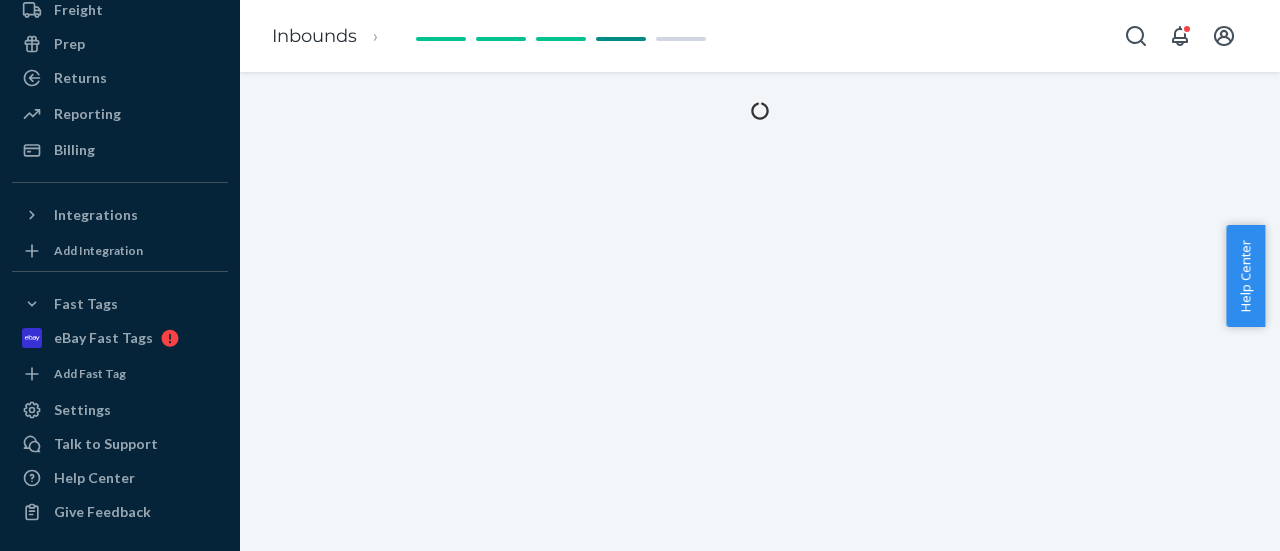 scroll, scrollTop: 0, scrollLeft: 0, axis: both 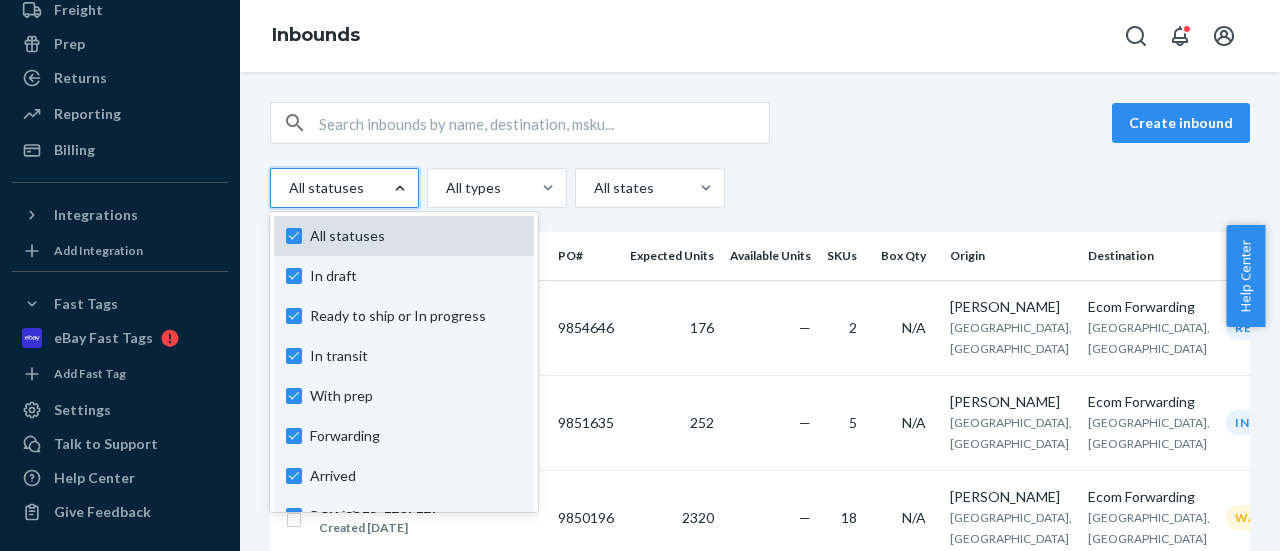 click on "All statuses" at bounding box center [416, 236] 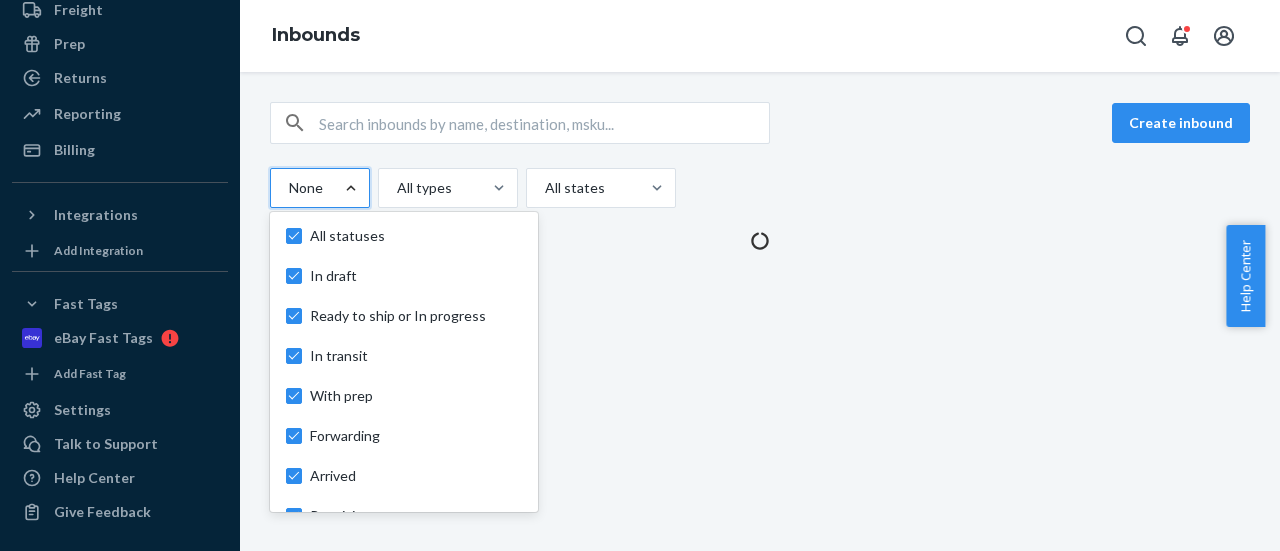 scroll, scrollTop: 148, scrollLeft: 0, axis: vertical 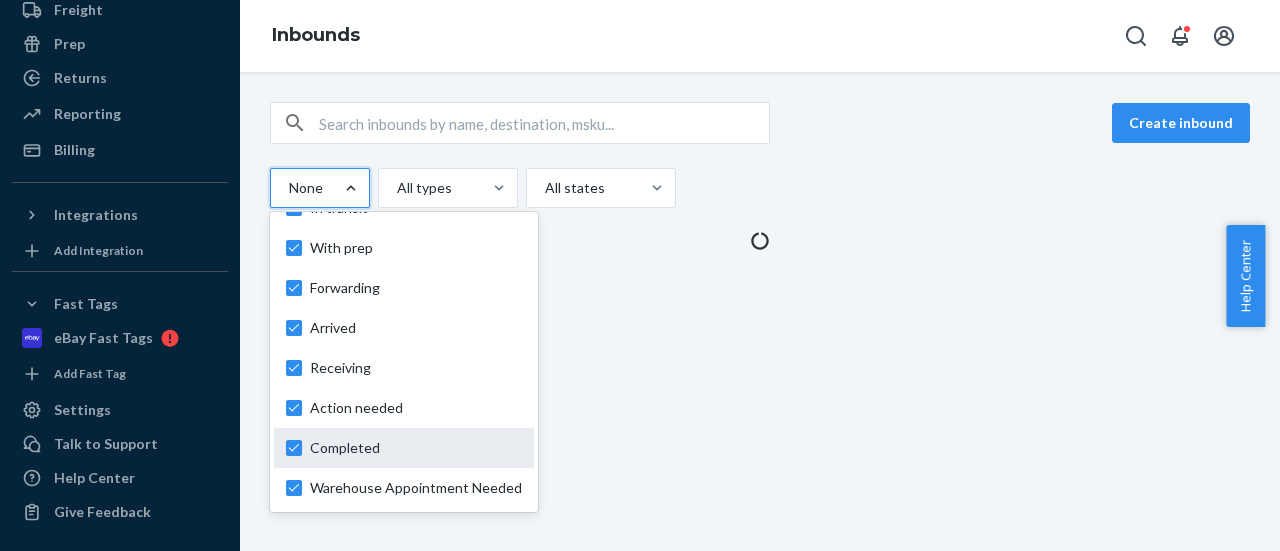 click on "Completed" at bounding box center [416, 448] 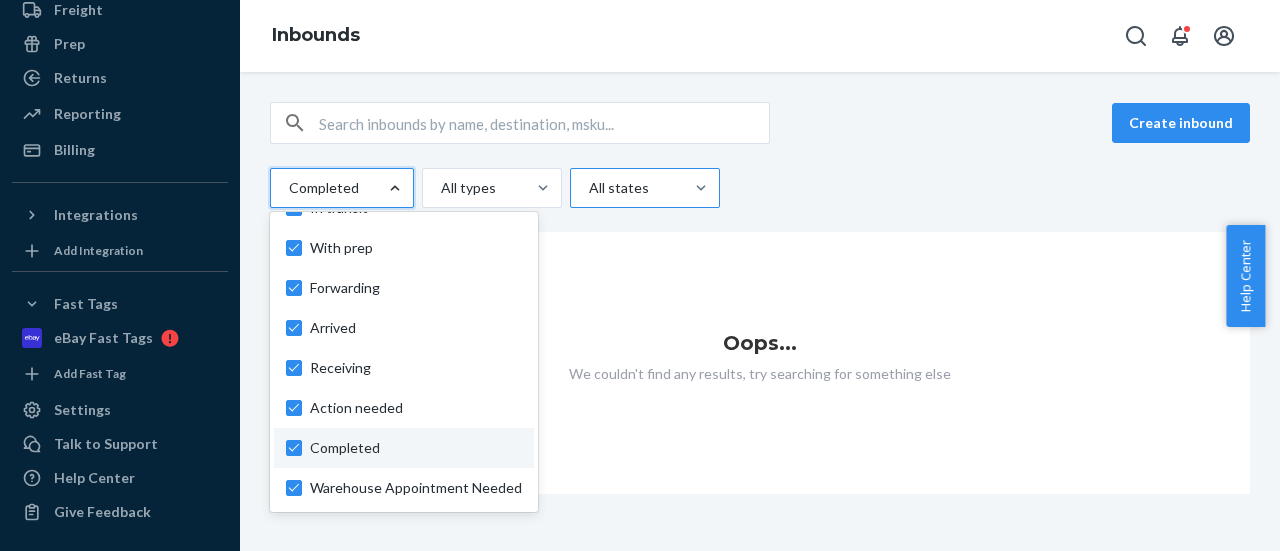 click at bounding box center [643, 188] 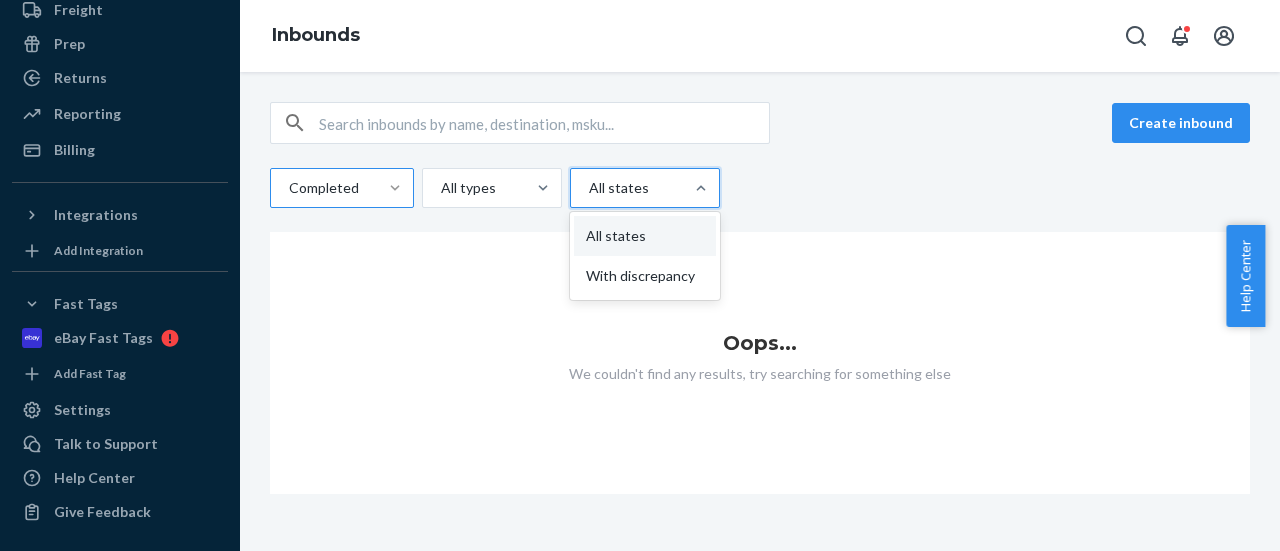 click on "With discrepancy" at bounding box center [645, 276] 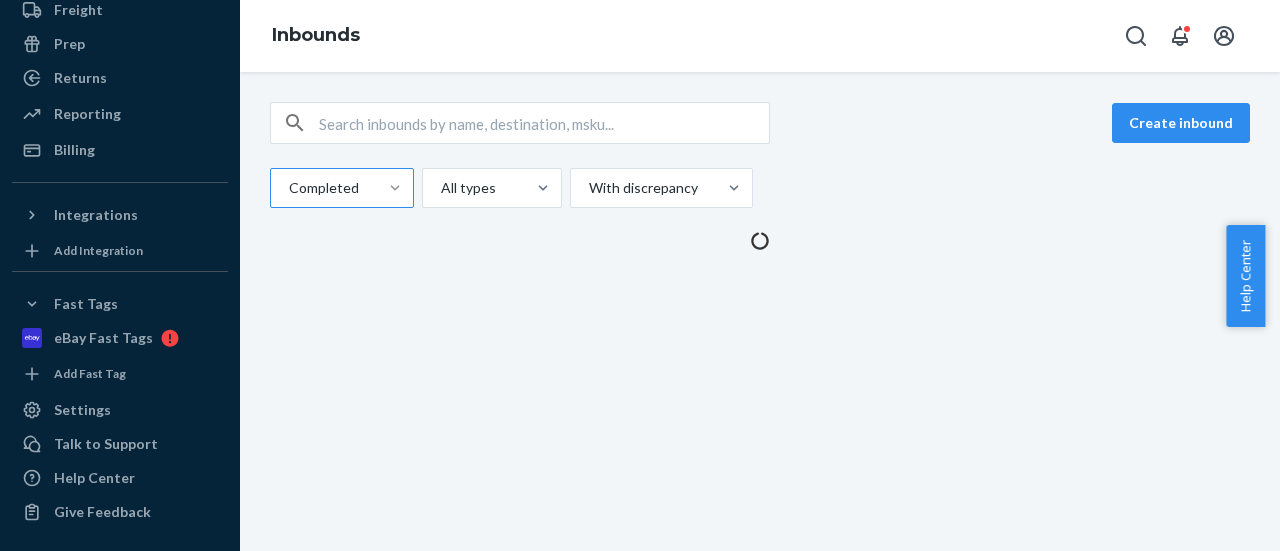 click on "Create inbound Completed All types With discrepancy" at bounding box center [760, 155] 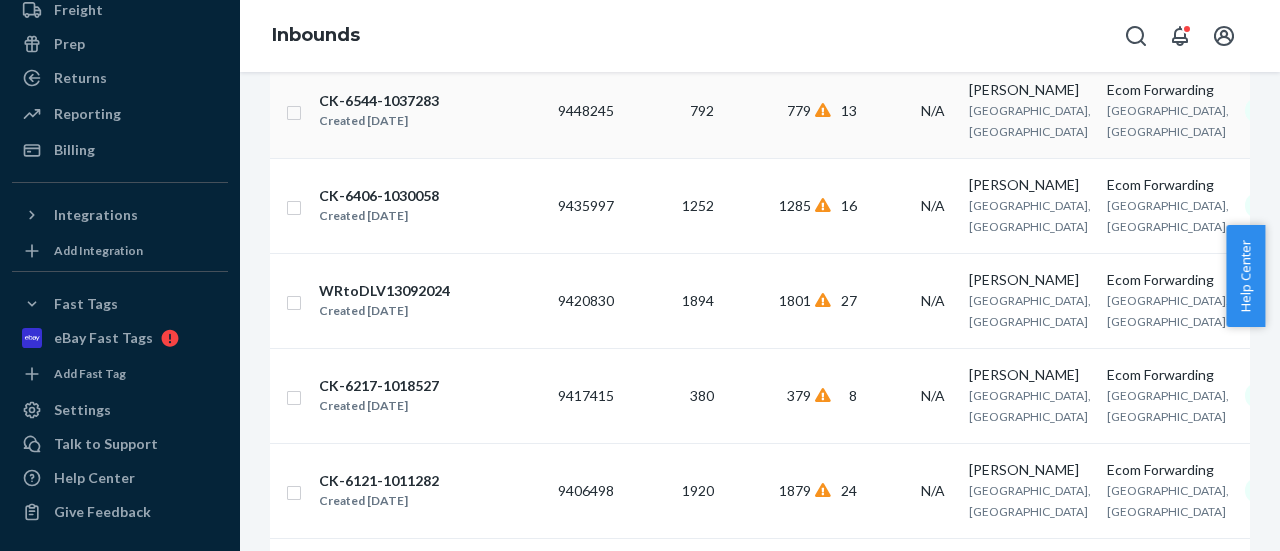 scroll, scrollTop: 1364, scrollLeft: 0, axis: vertical 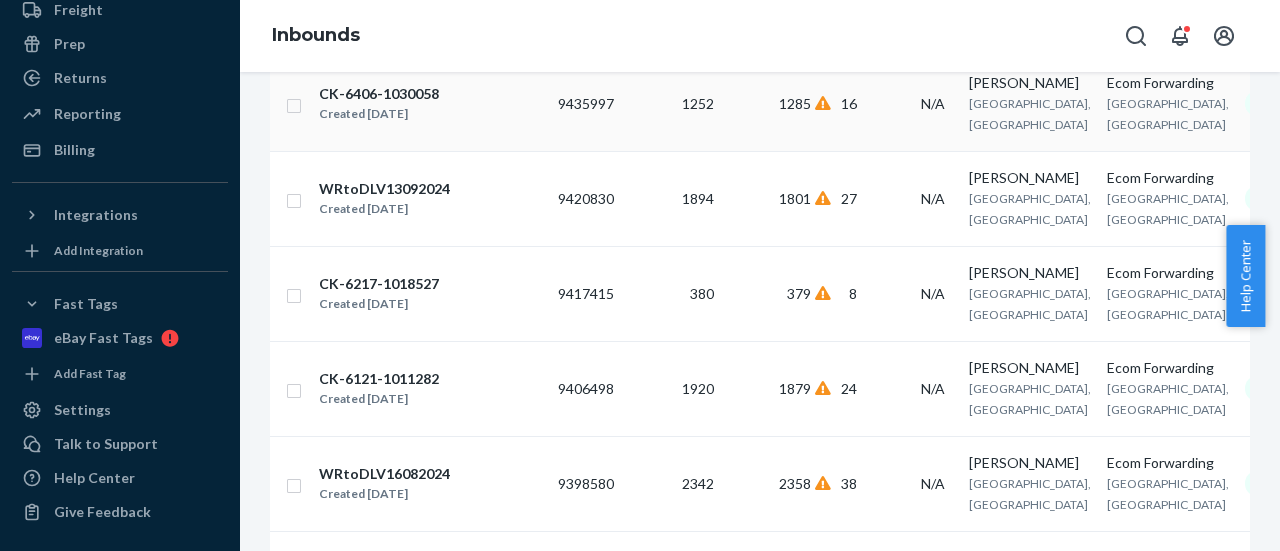 click on "CK-6406-1030058 Created [DATE]" at bounding box center [430, 104] 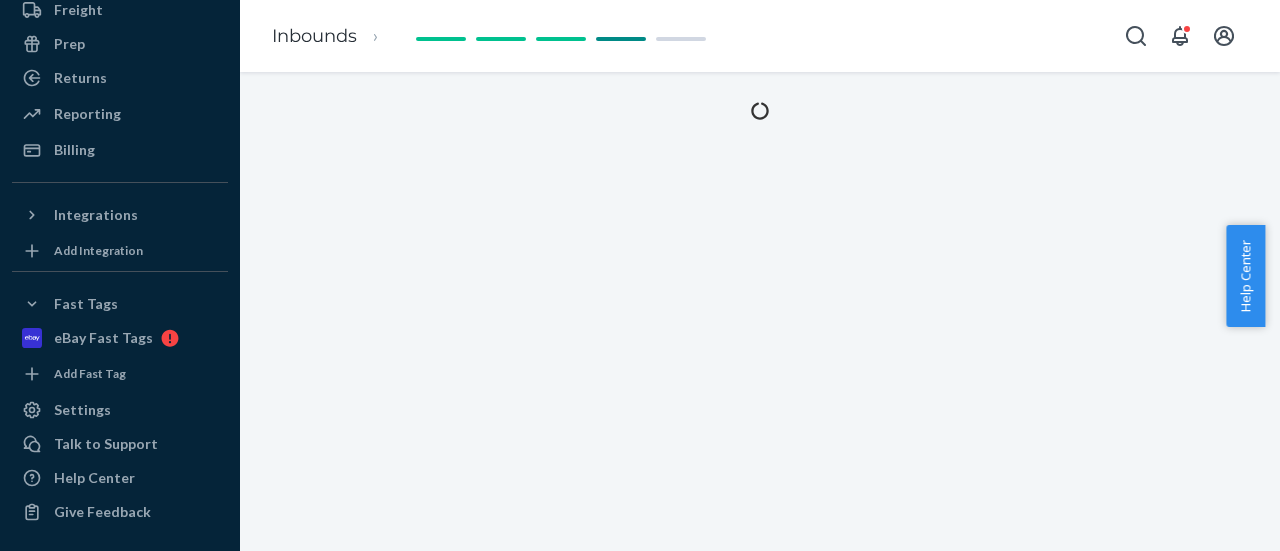 scroll, scrollTop: 0, scrollLeft: 0, axis: both 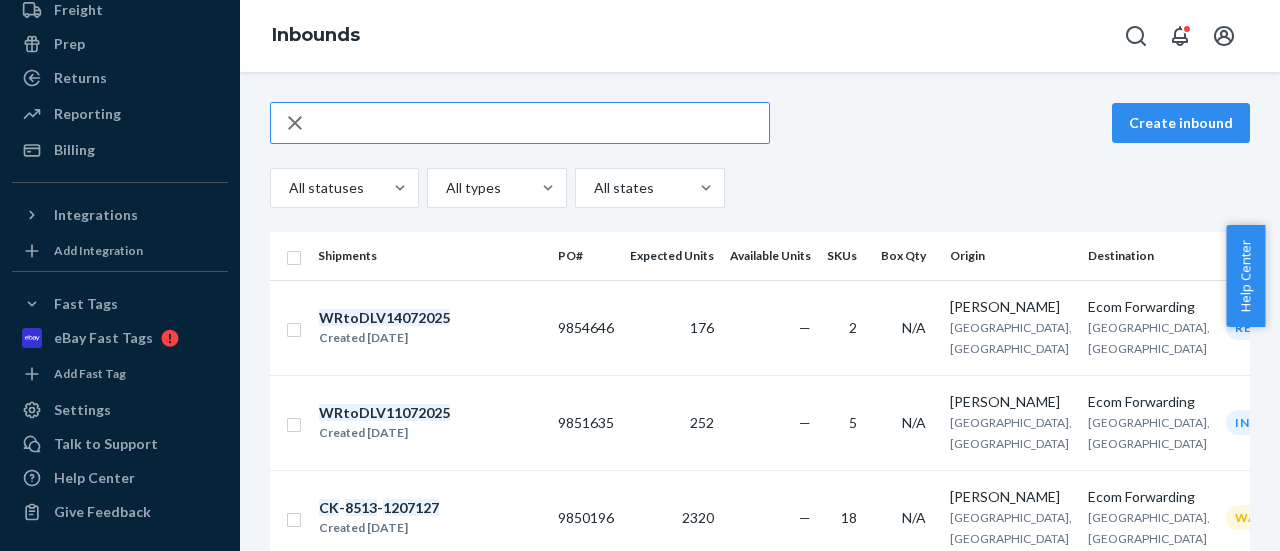 type 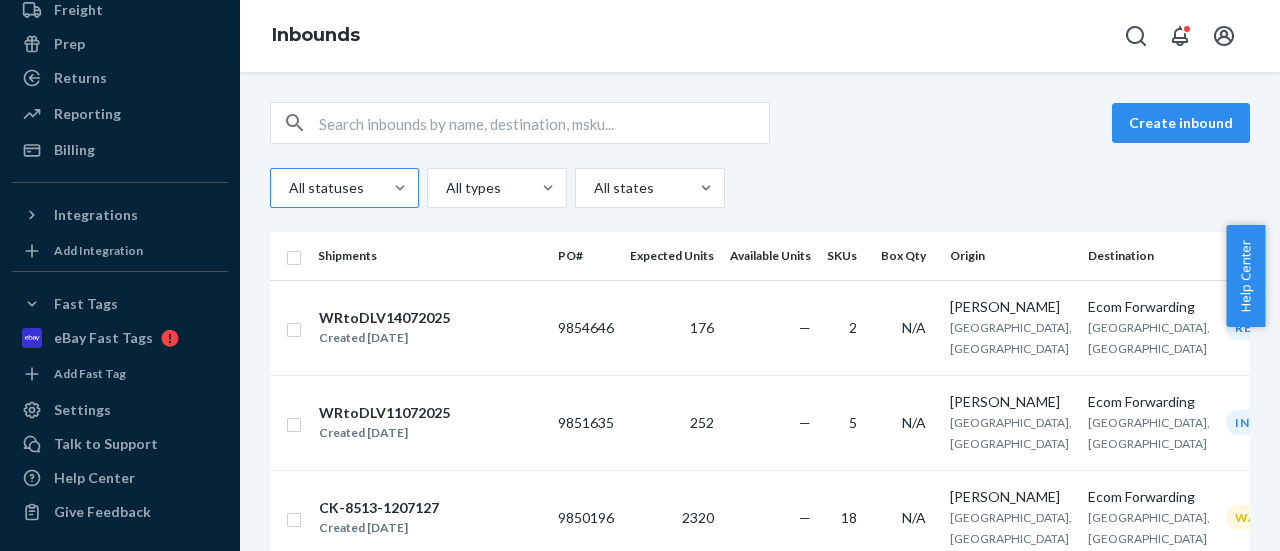 click at bounding box center (342, 188) 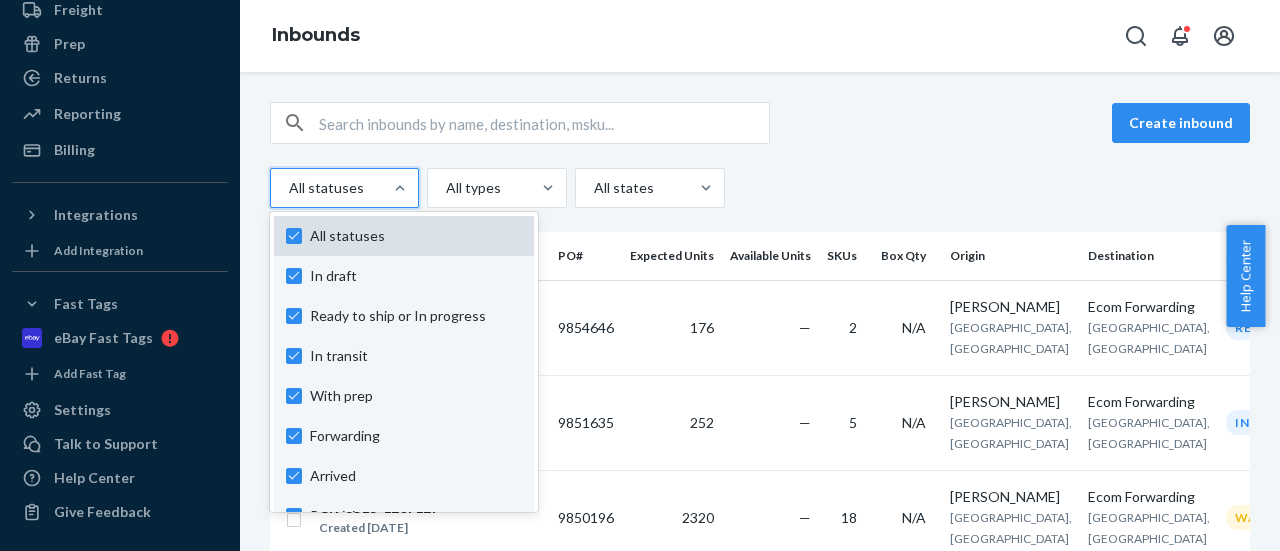 click on "All statuses" at bounding box center [416, 236] 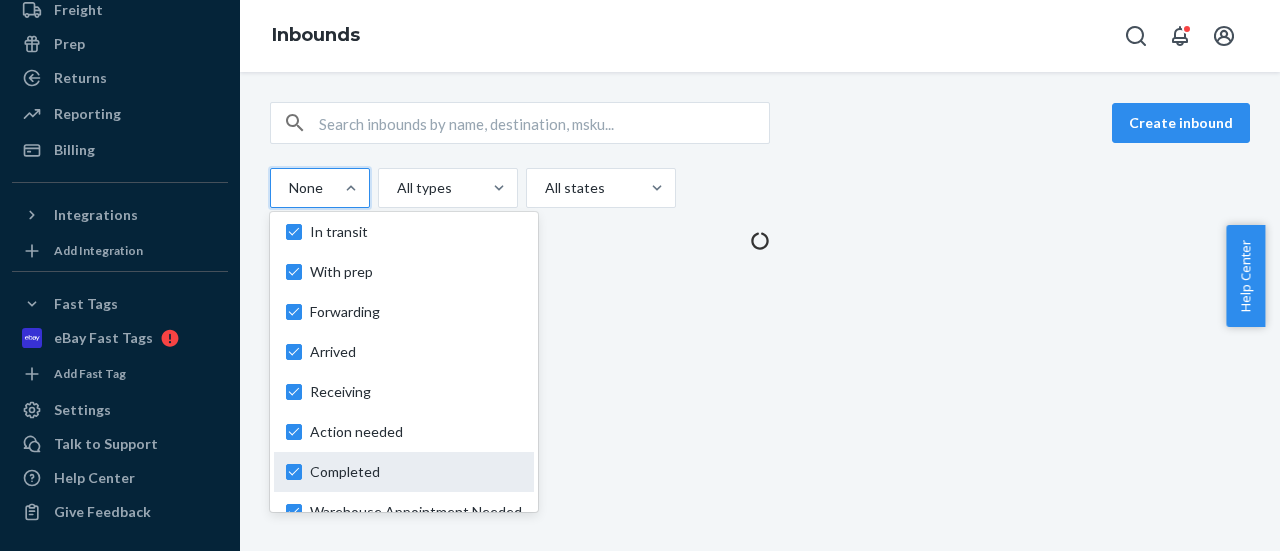 scroll, scrollTop: 148, scrollLeft: 0, axis: vertical 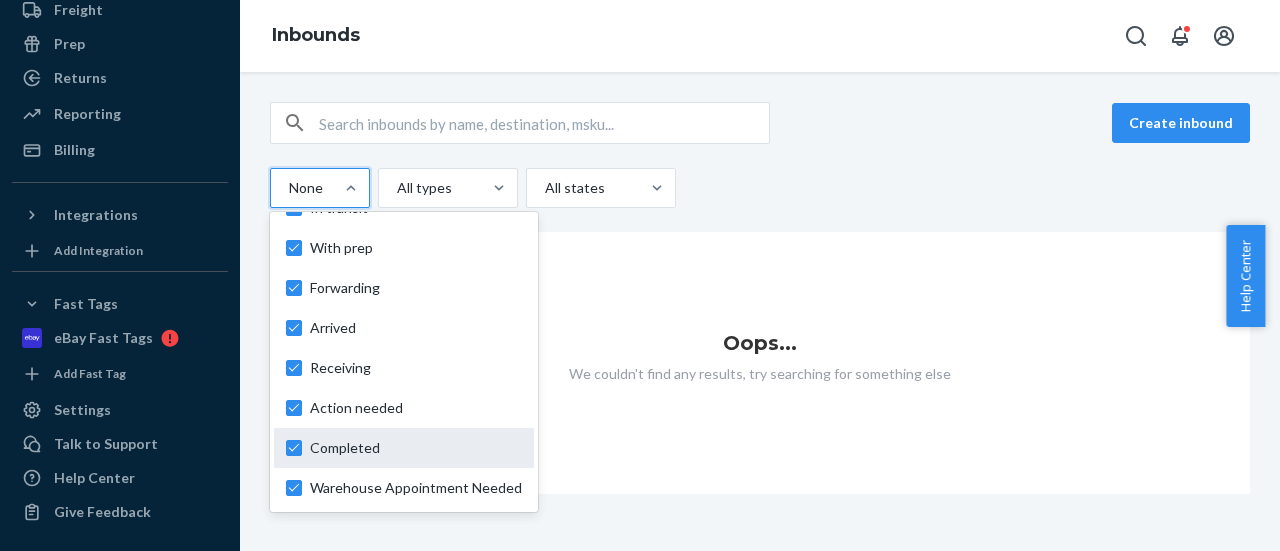 click on "Completed" at bounding box center (416, 448) 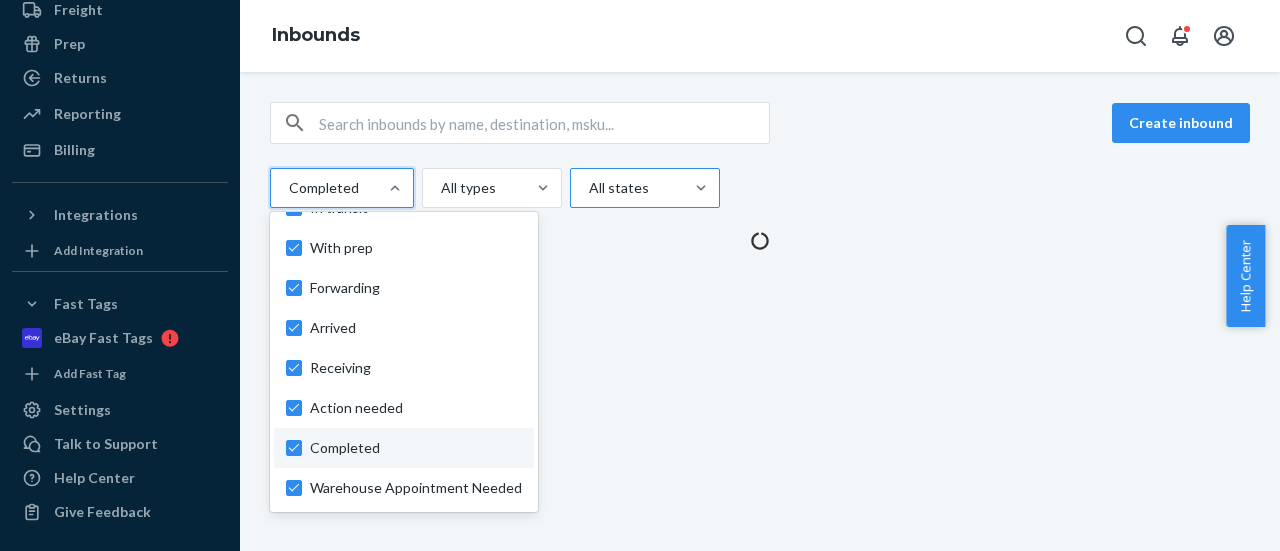 click at bounding box center [643, 188] 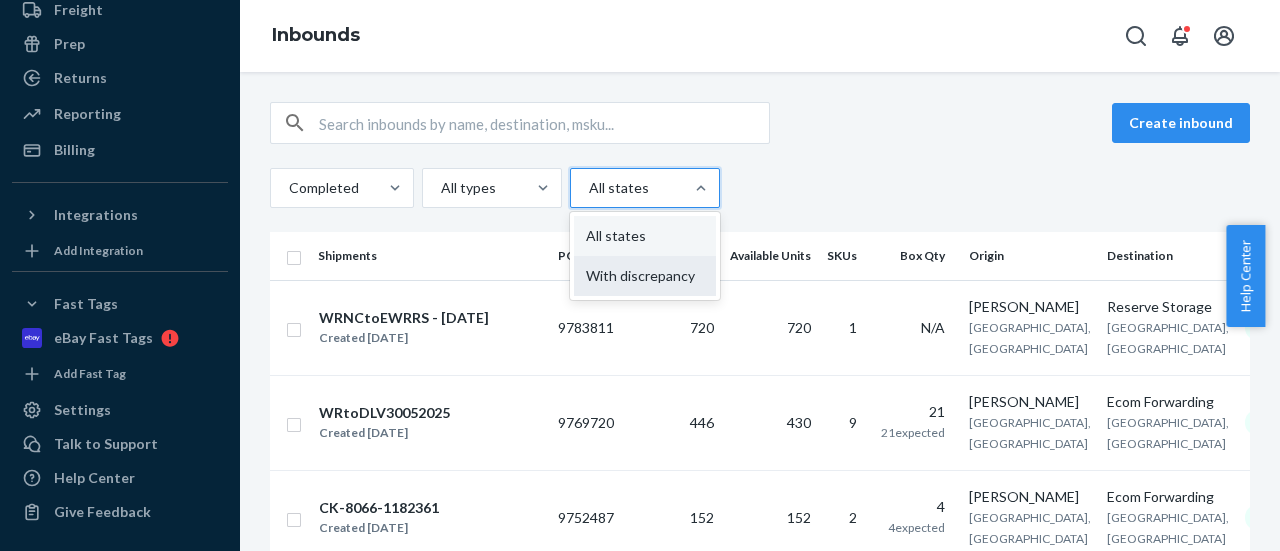 click on "With discrepancy" at bounding box center [645, 276] 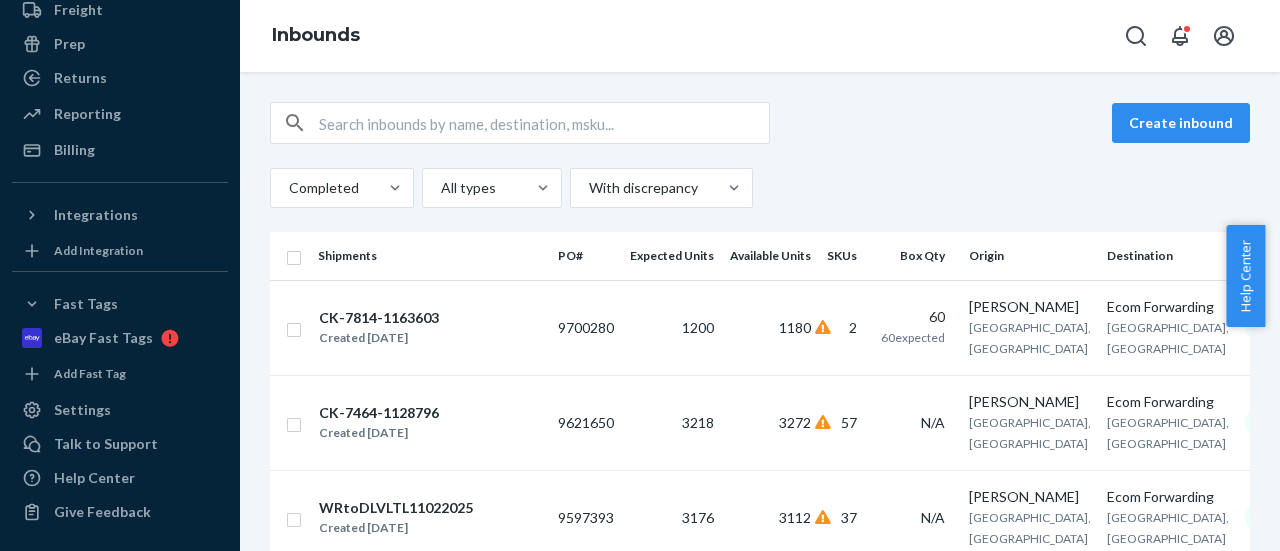 scroll, scrollTop: 1164, scrollLeft: 0, axis: vertical 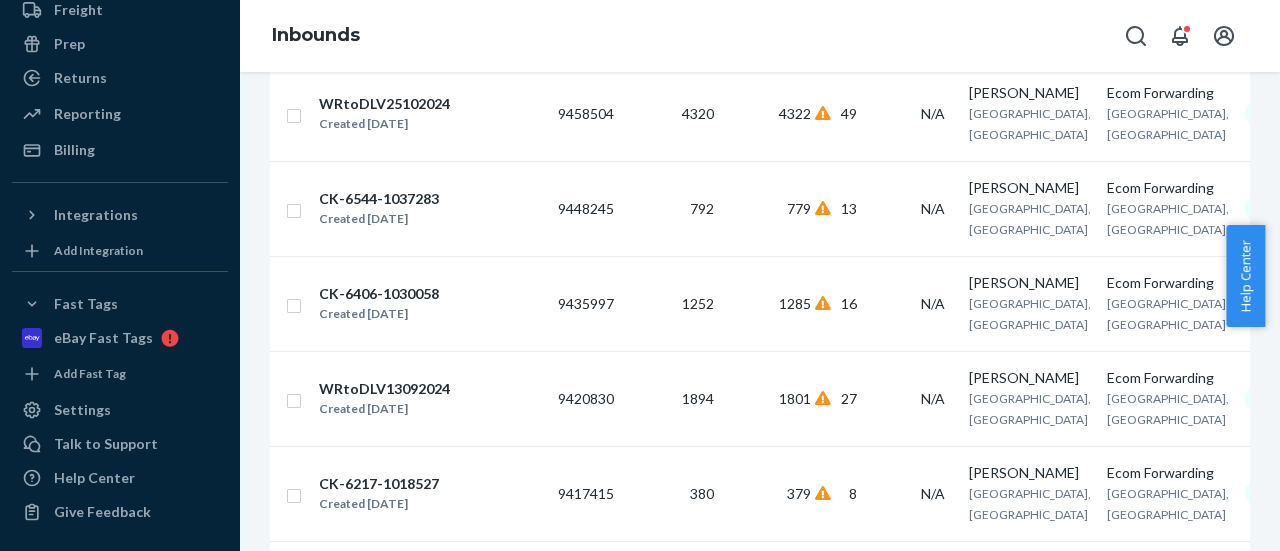 click on "Inbounds" at bounding box center [760, 36] 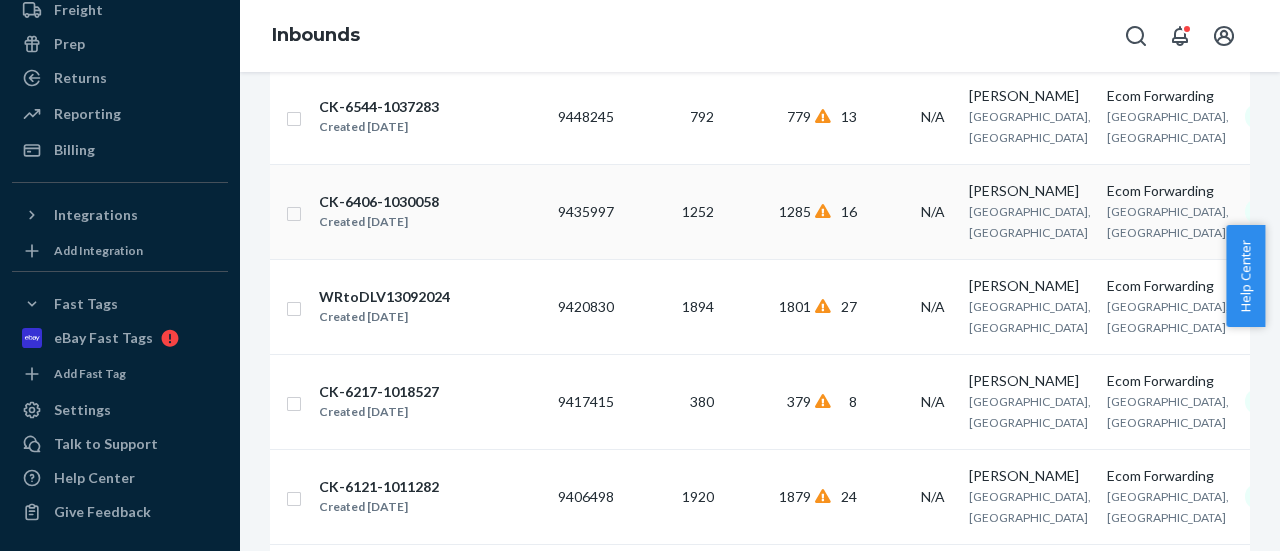 scroll, scrollTop: 1364, scrollLeft: 0, axis: vertical 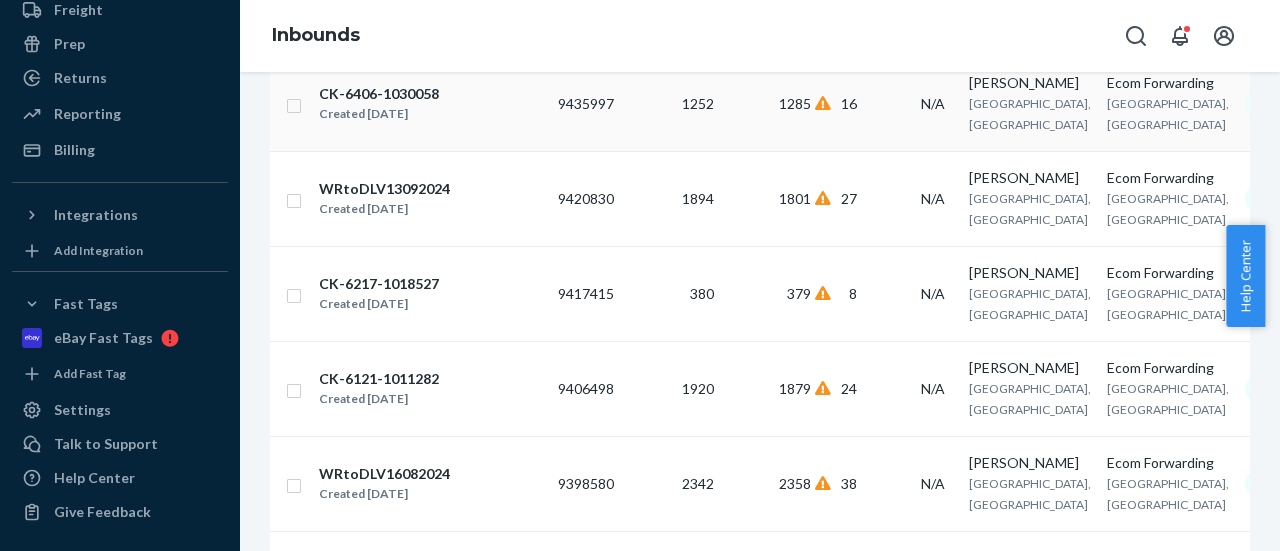 click on "Created [DATE]" at bounding box center [379, 114] 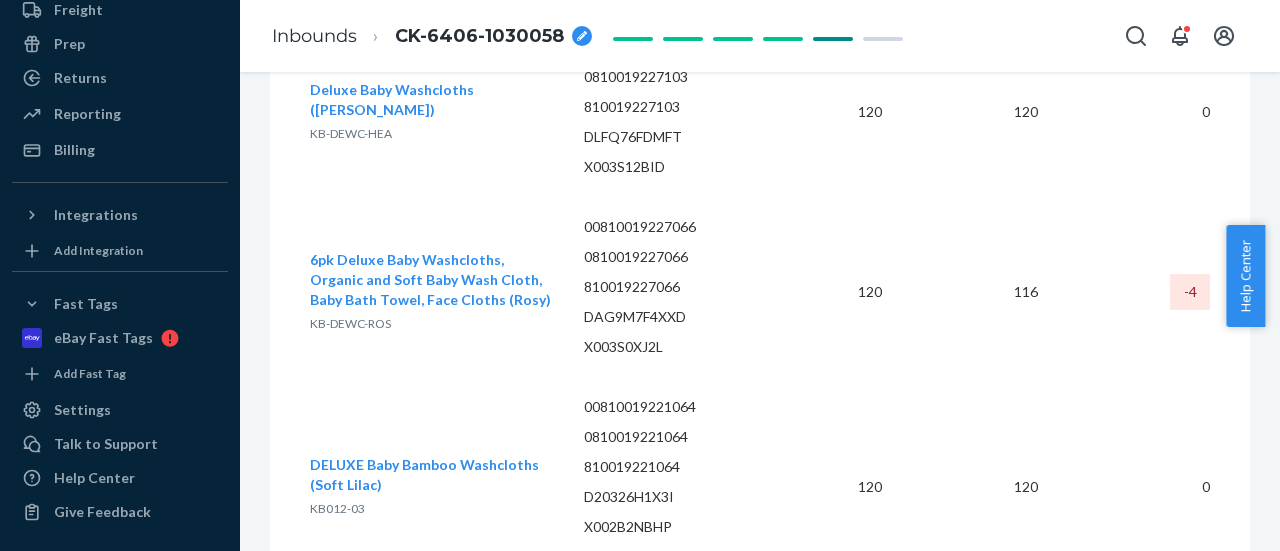 scroll, scrollTop: 5523, scrollLeft: 0, axis: vertical 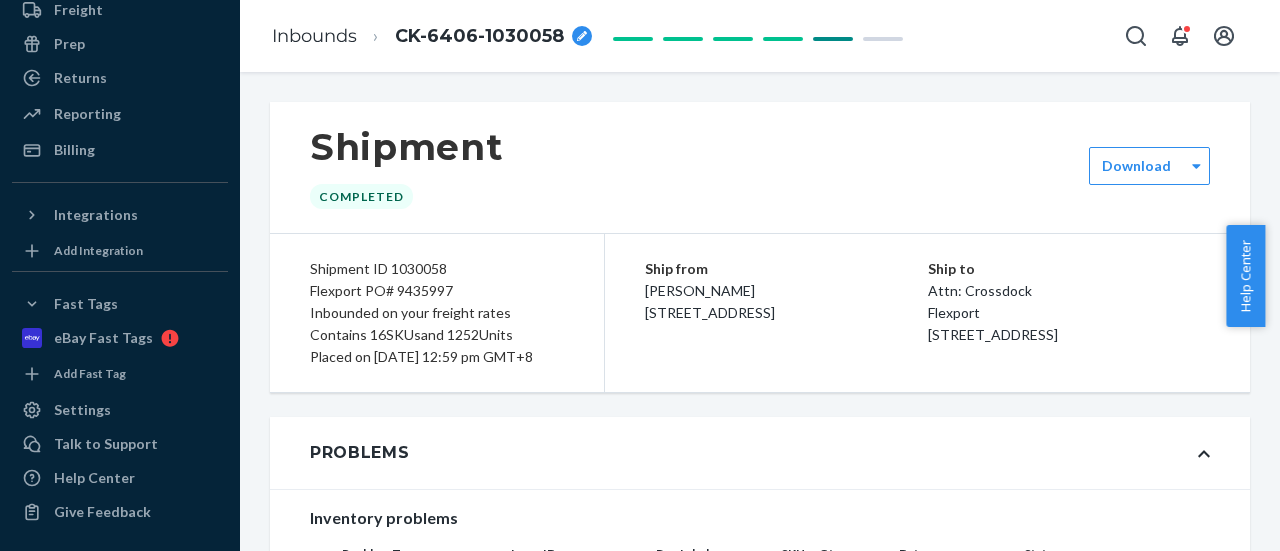 click on "Flexport PO# 9435997" at bounding box center [437, 291] 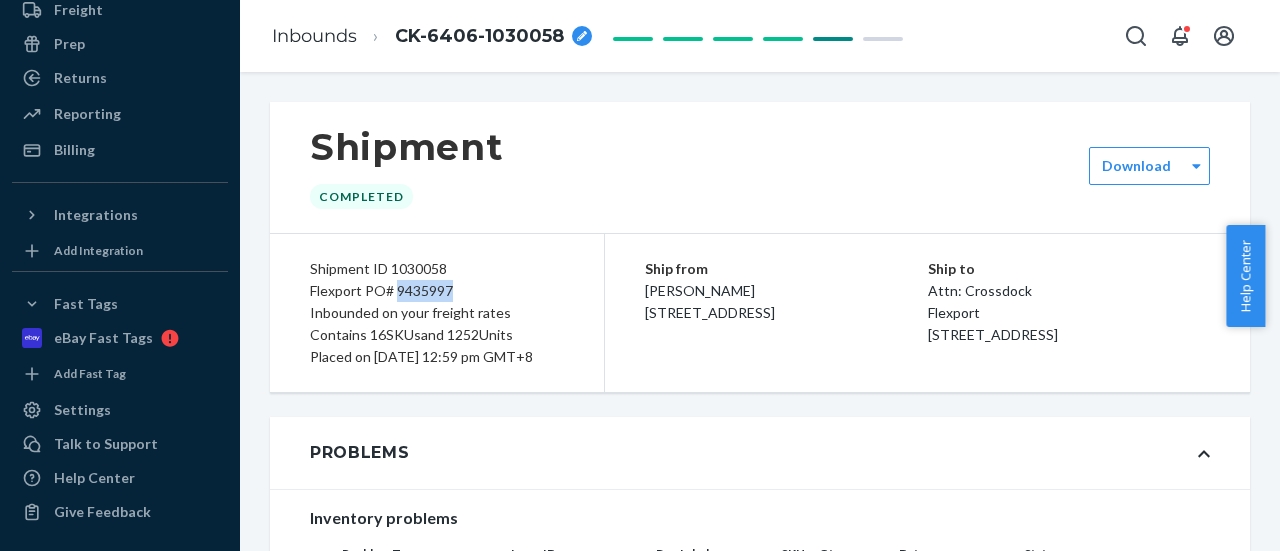 click on "Flexport PO# 9435997" at bounding box center (437, 291) 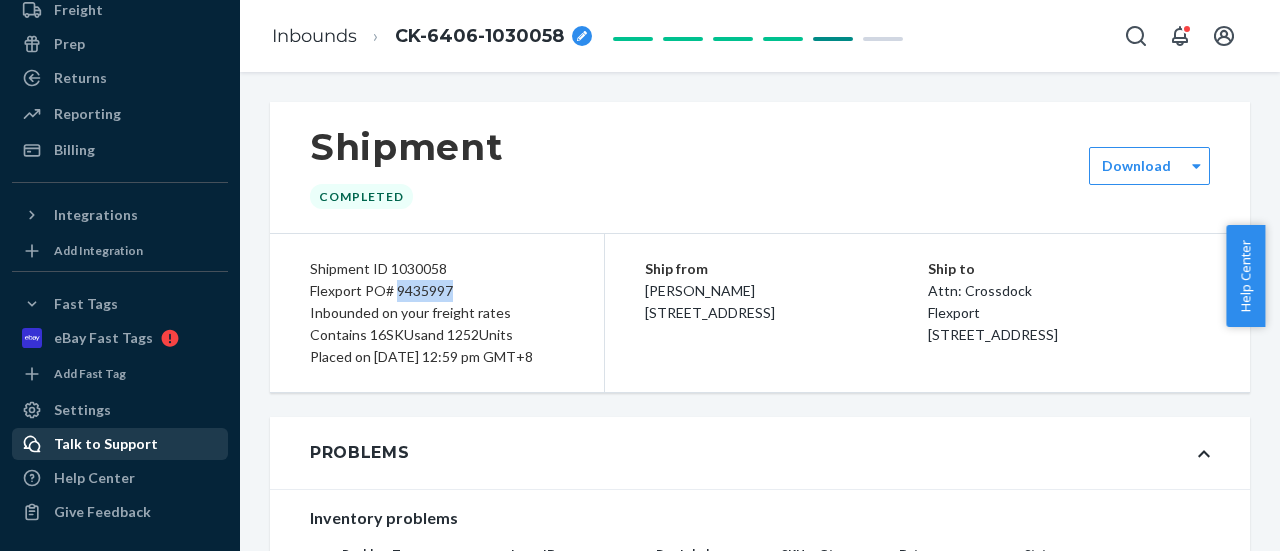 click on "Talk to Support" at bounding box center [106, 444] 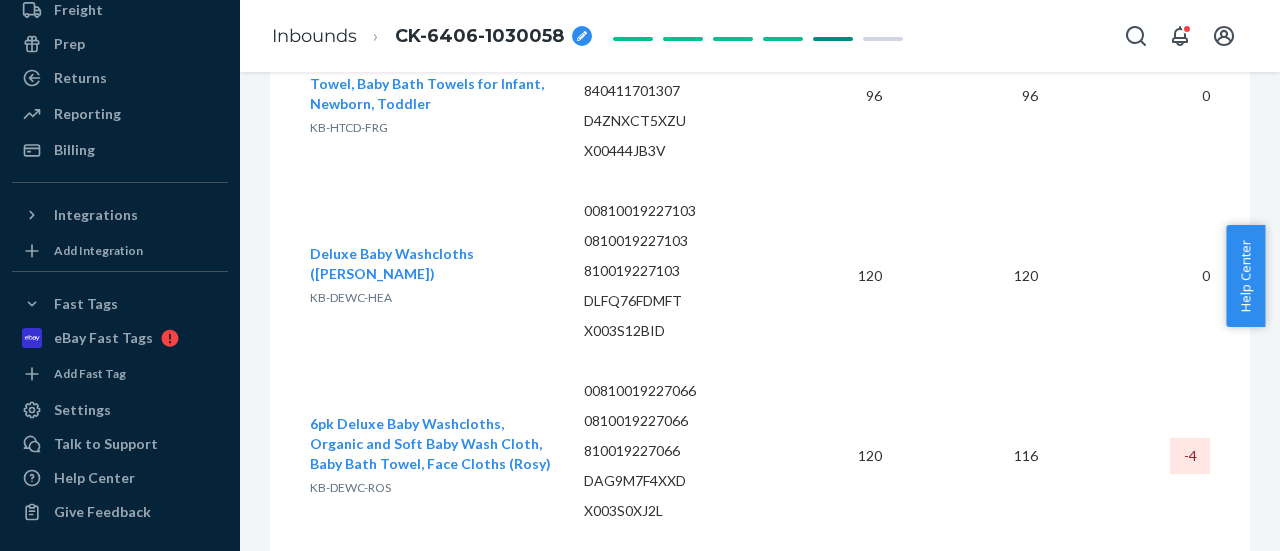 scroll, scrollTop: 5500, scrollLeft: 0, axis: vertical 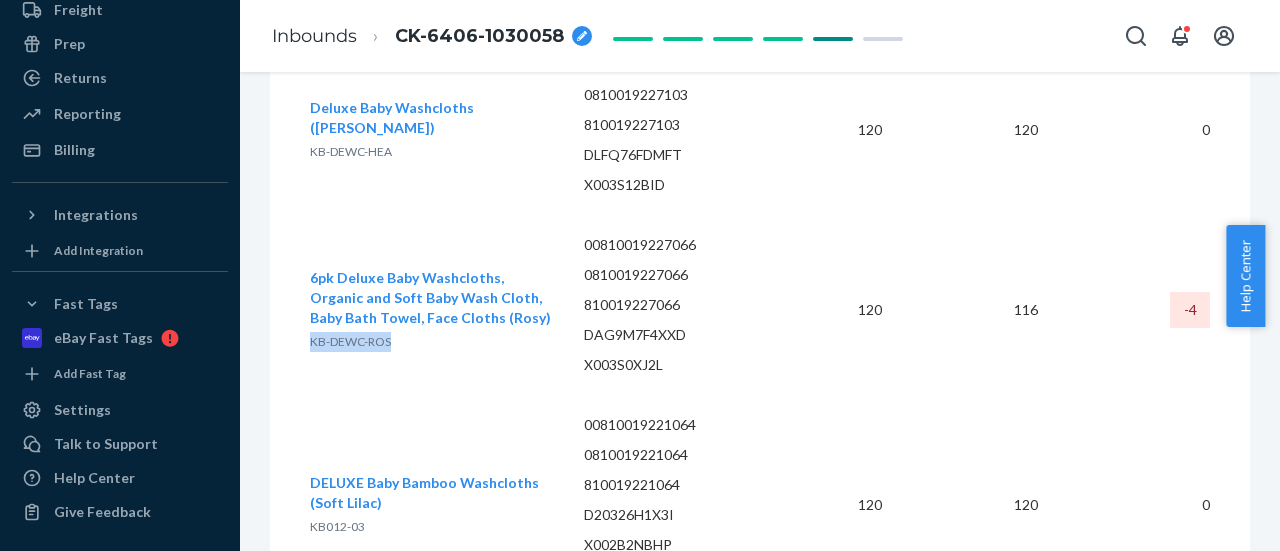 drag, startPoint x: 390, startPoint y: 221, endPoint x: 313, endPoint y: 224, distance: 77.05842 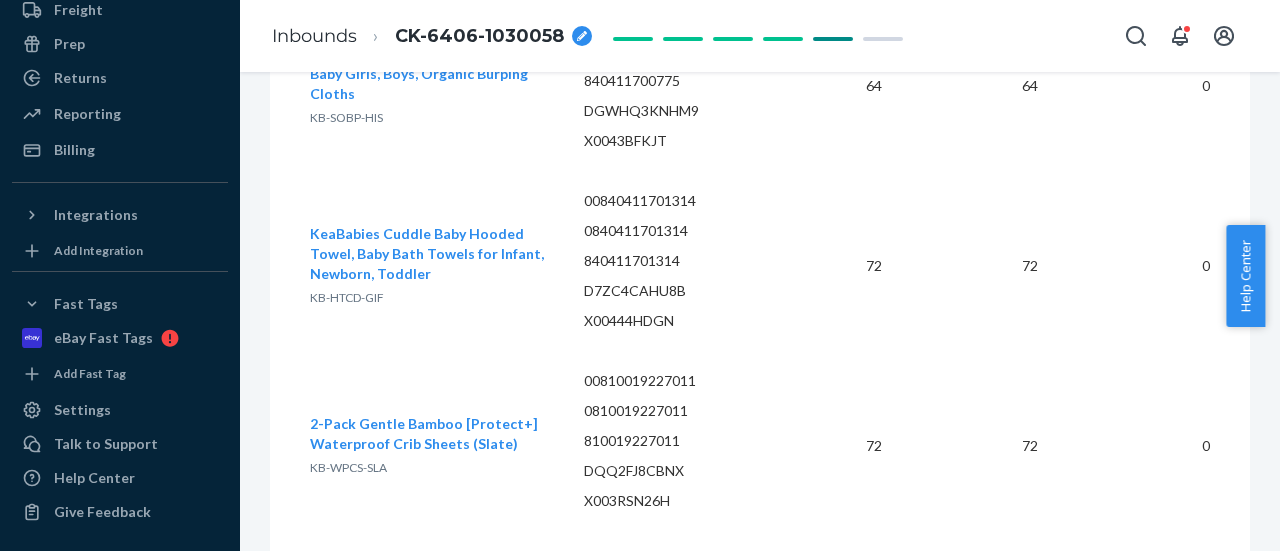 scroll, scrollTop: 3800, scrollLeft: 0, axis: vertical 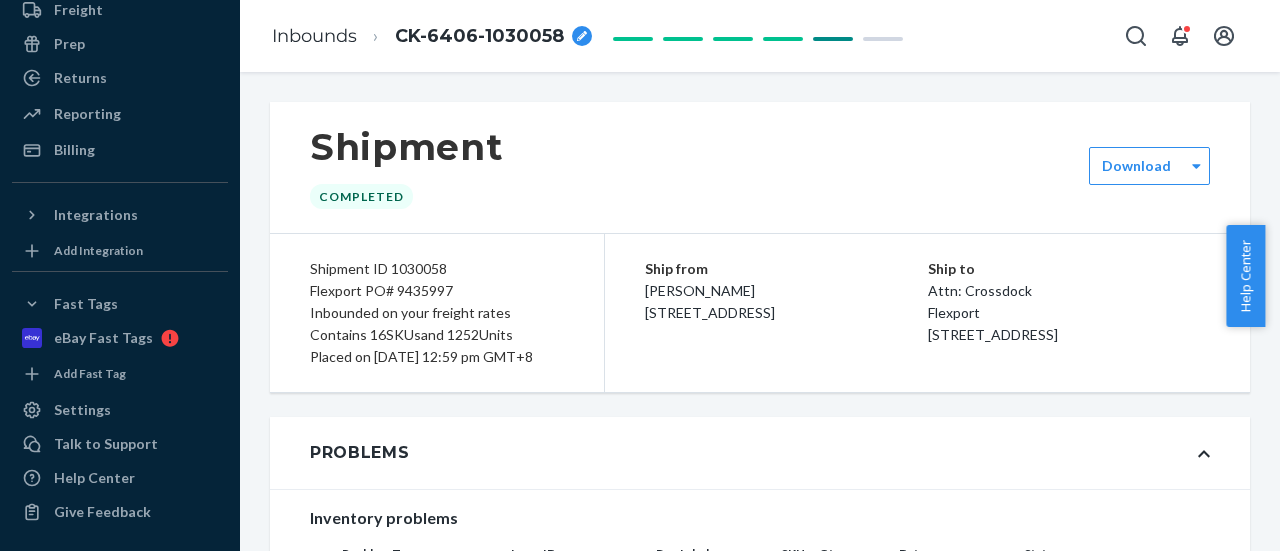 click on "Flexport PO# 9435997" at bounding box center [437, 291] 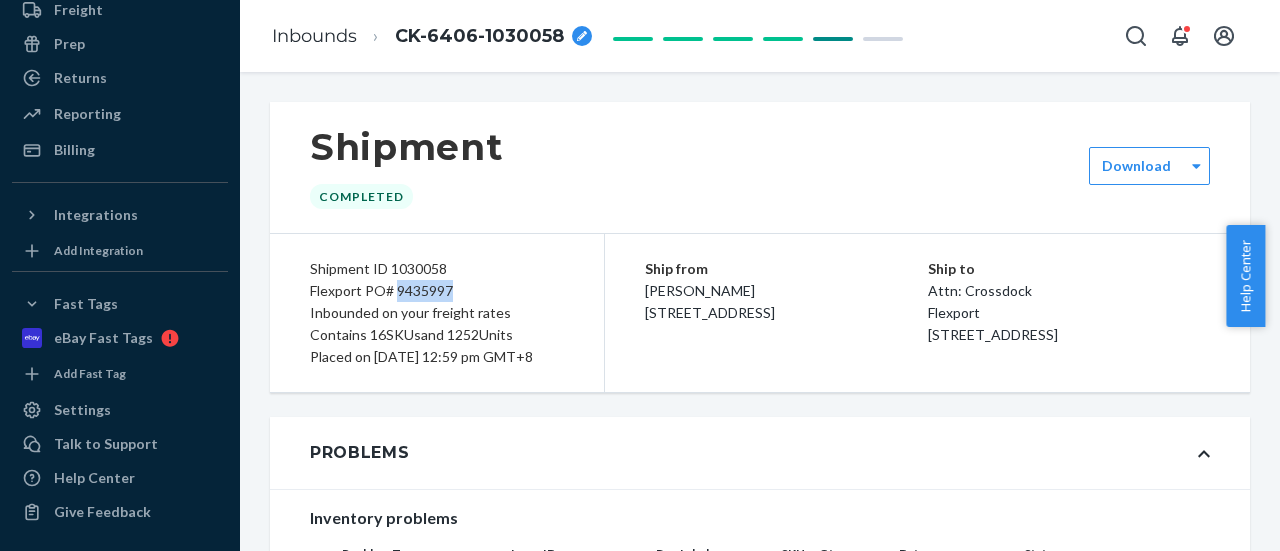 click on "Flexport PO# 9435997" at bounding box center (437, 291) 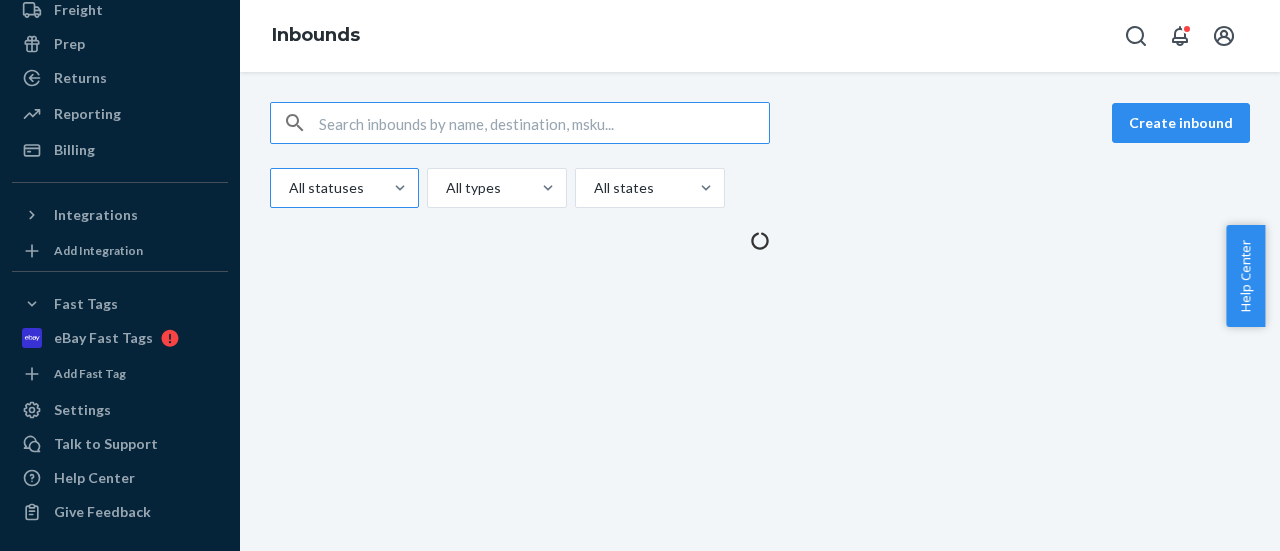 click at bounding box center (342, 188) 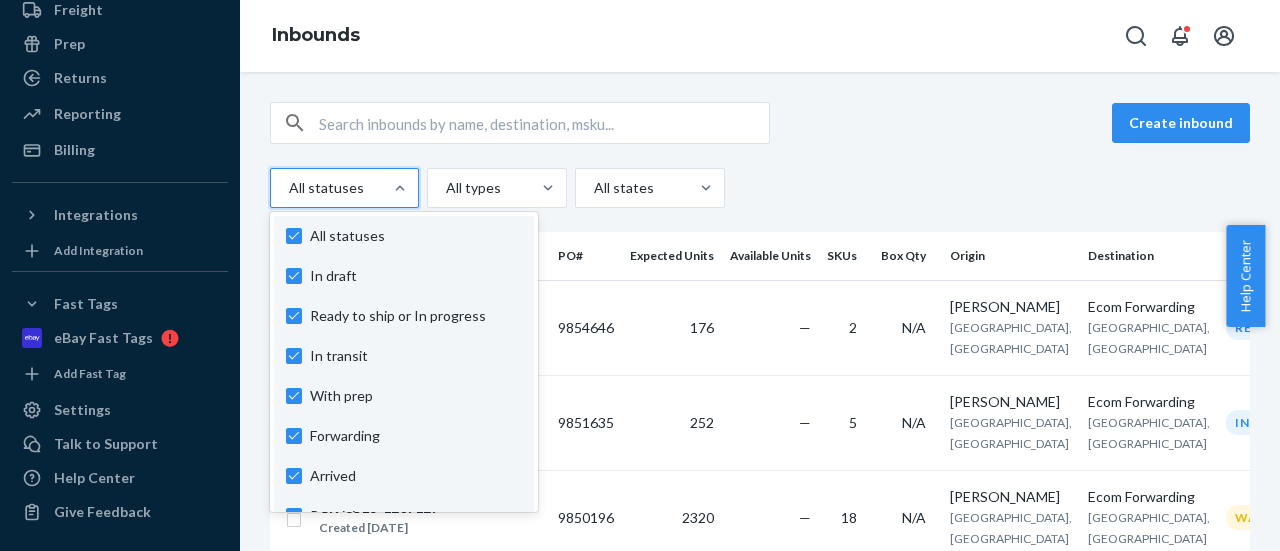 scroll, scrollTop: 148, scrollLeft: 0, axis: vertical 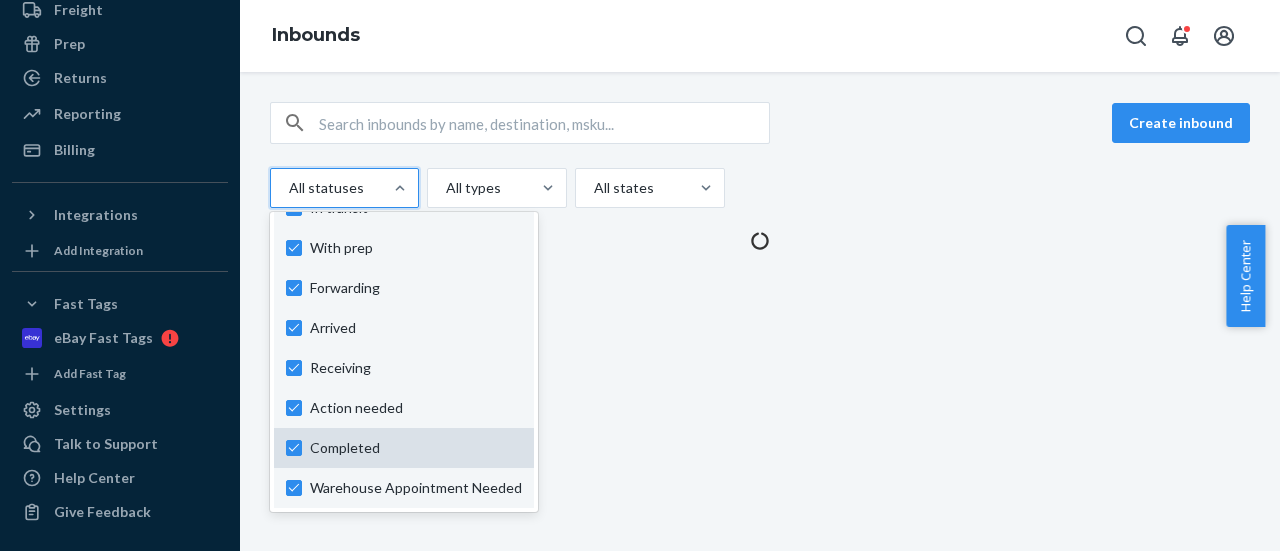 click on "Completed" at bounding box center (416, 448) 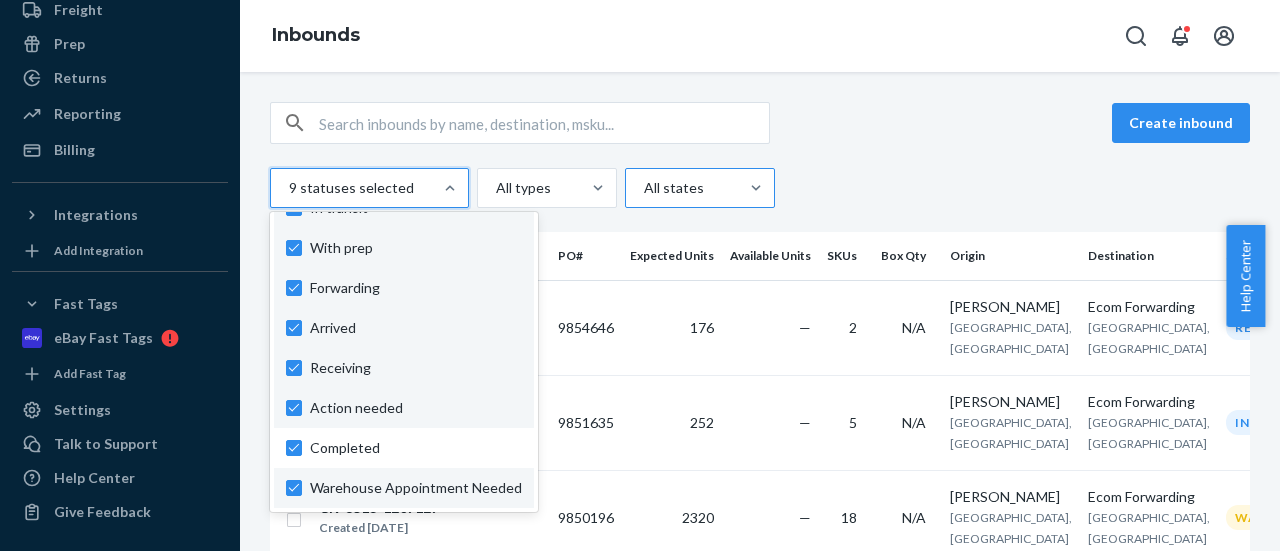 click at bounding box center [698, 188] 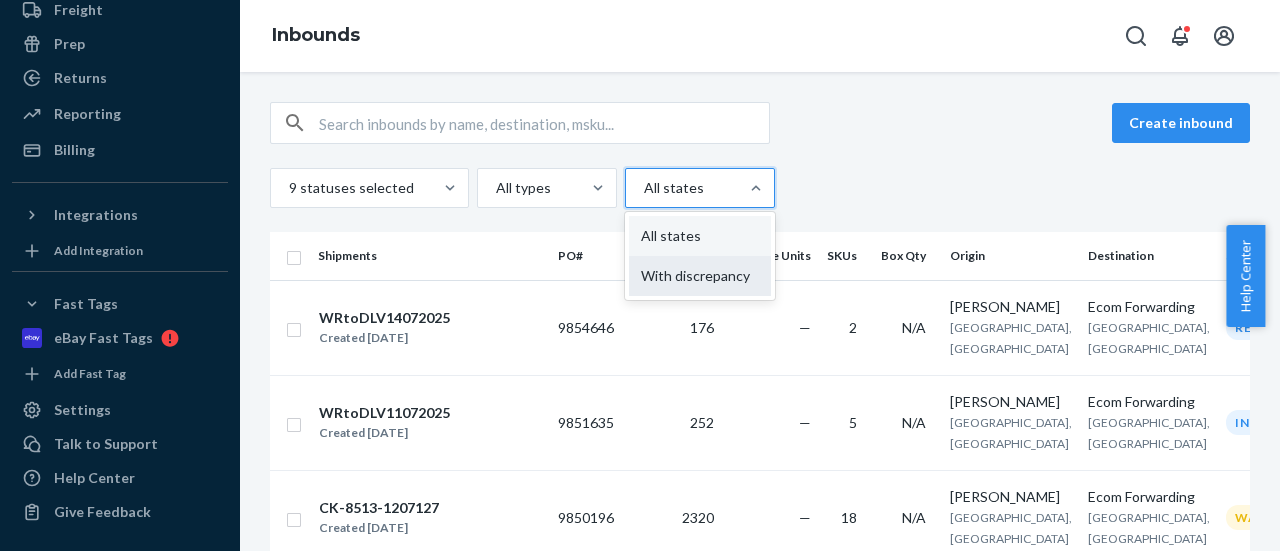 click on "With discrepancy" at bounding box center [700, 276] 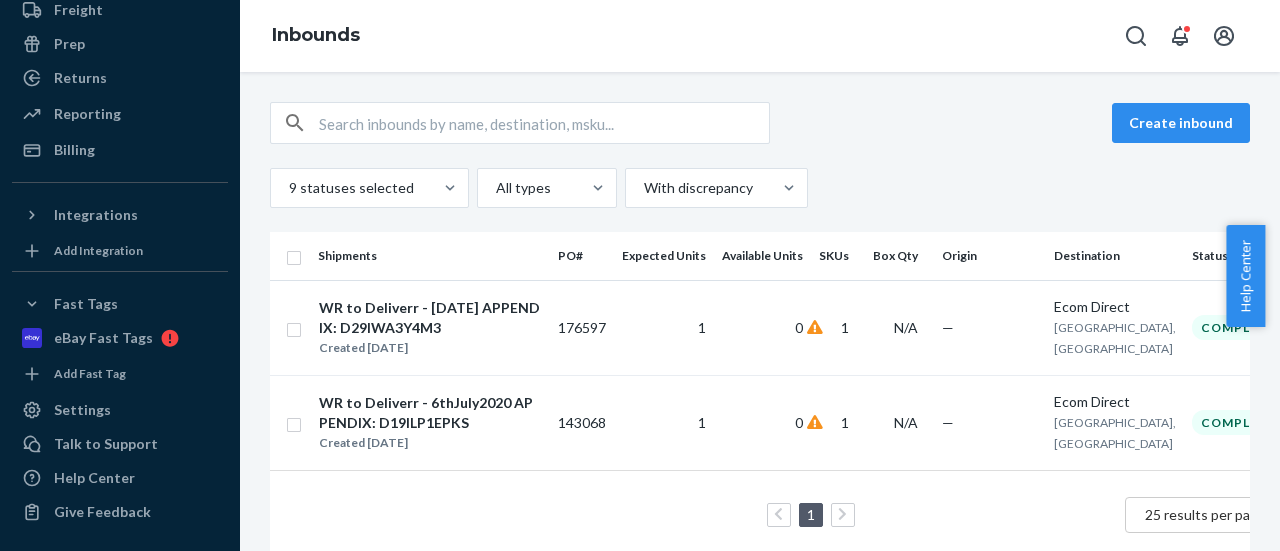 click on "Create inbound" at bounding box center (760, 123) 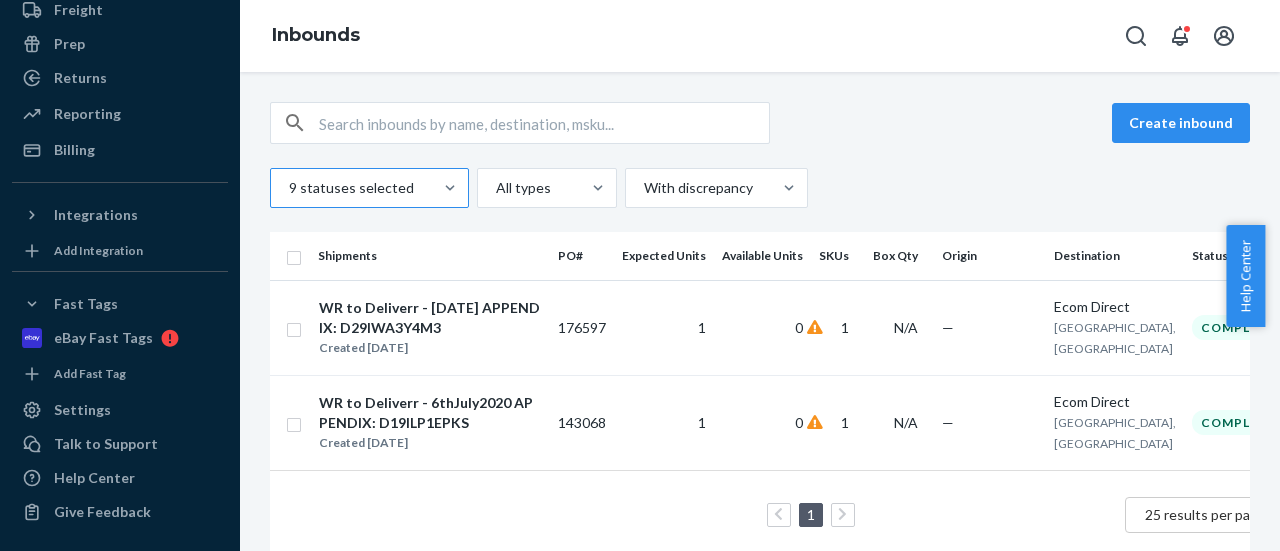 click at bounding box center [367, 188] 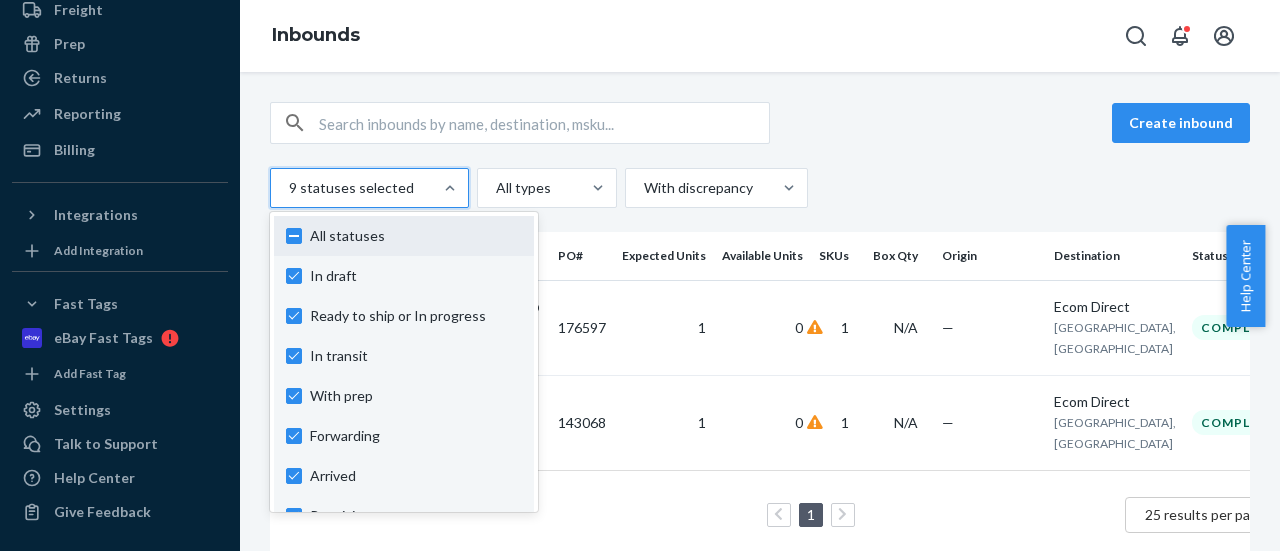 click on "All statuses" at bounding box center (416, 236) 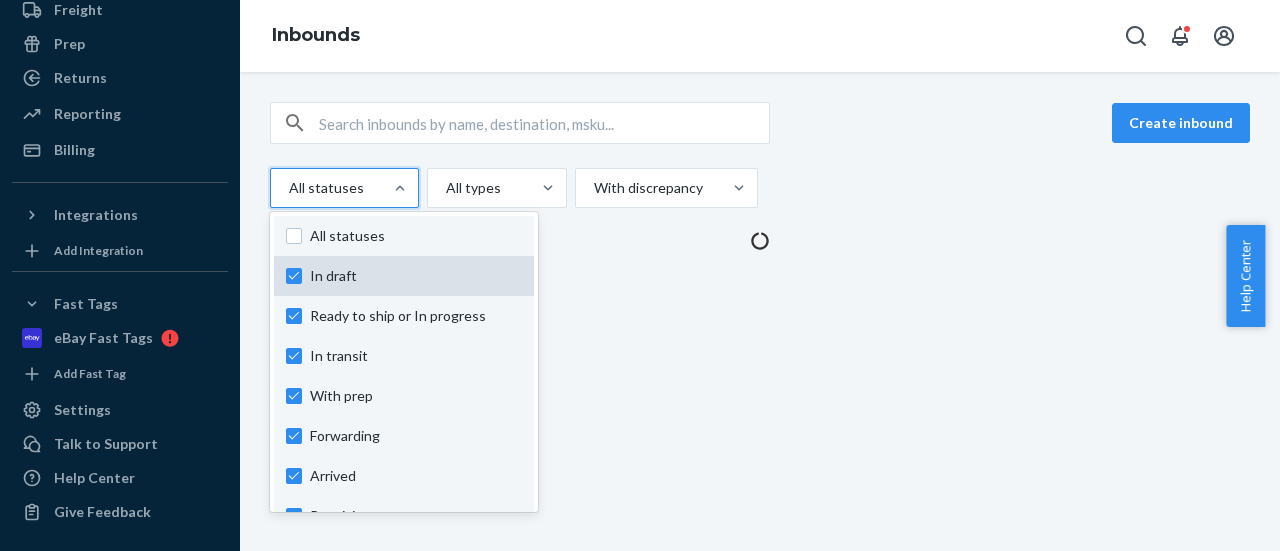 click on "All statuses" at bounding box center [416, 236] 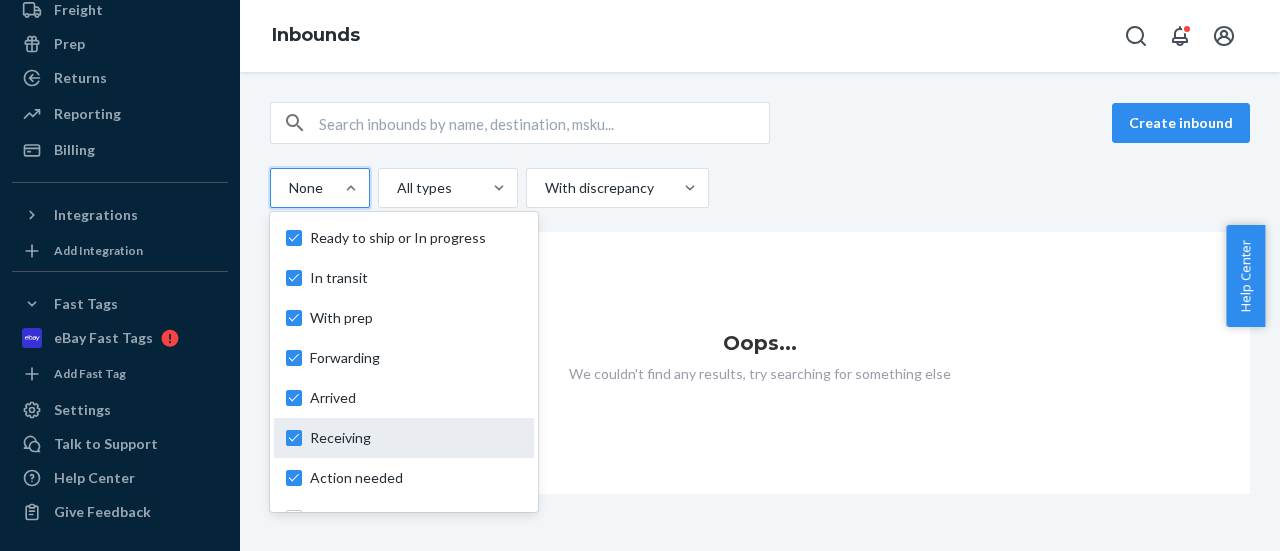 scroll, scrollTop: 148, scrollLeft: 0, axis: vertical 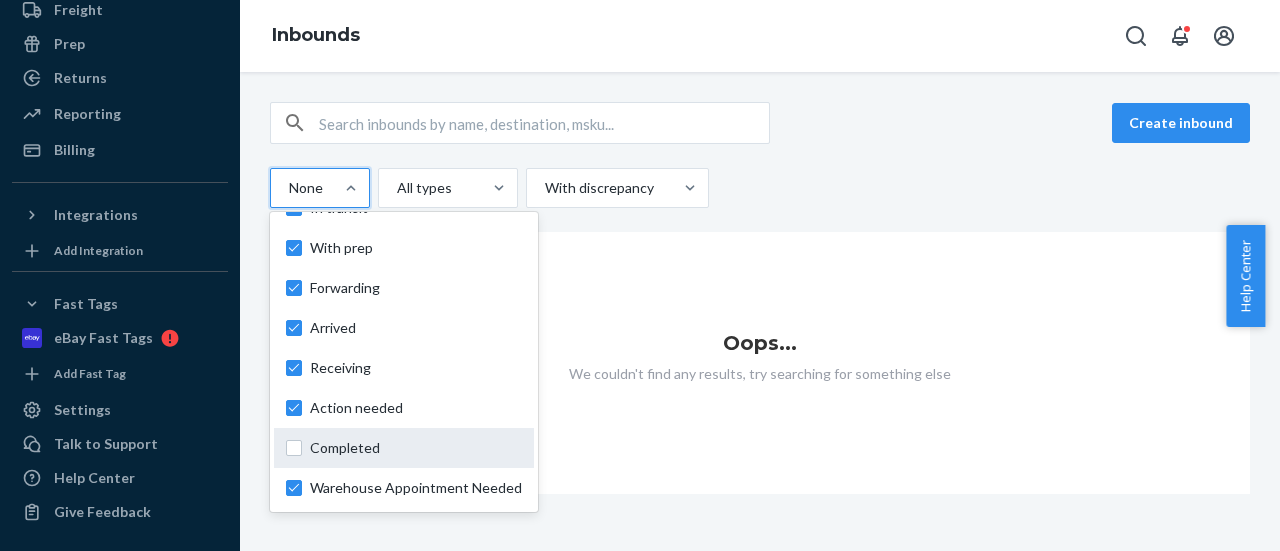 click on "Completed" at bounding box center (416, 448) 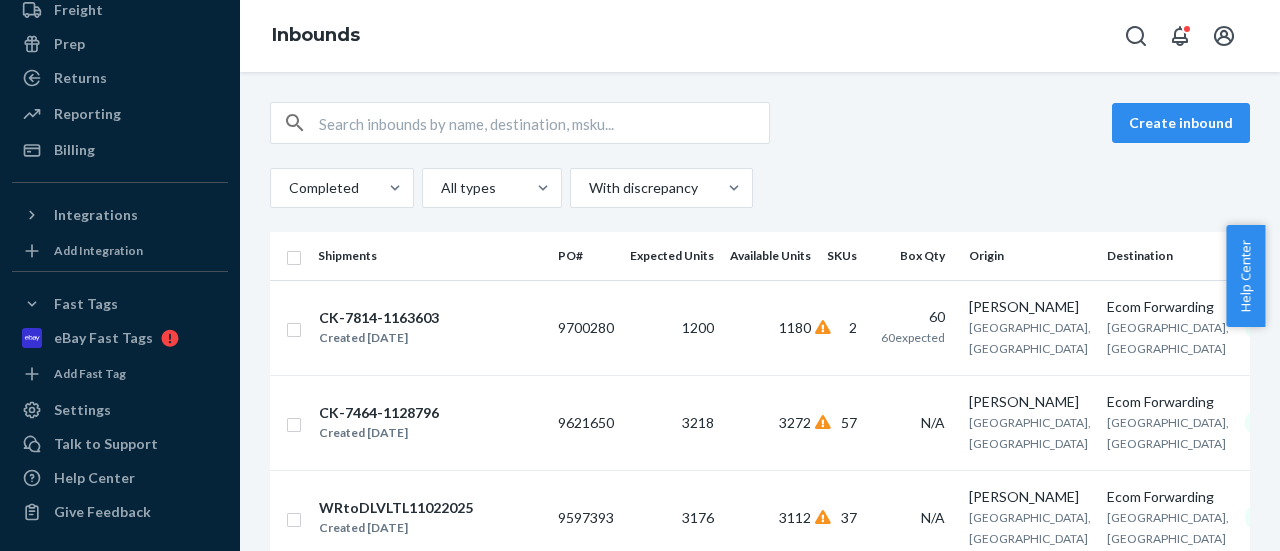 click on "Completed All types With discrepancy" at bounding box center (760, 188) 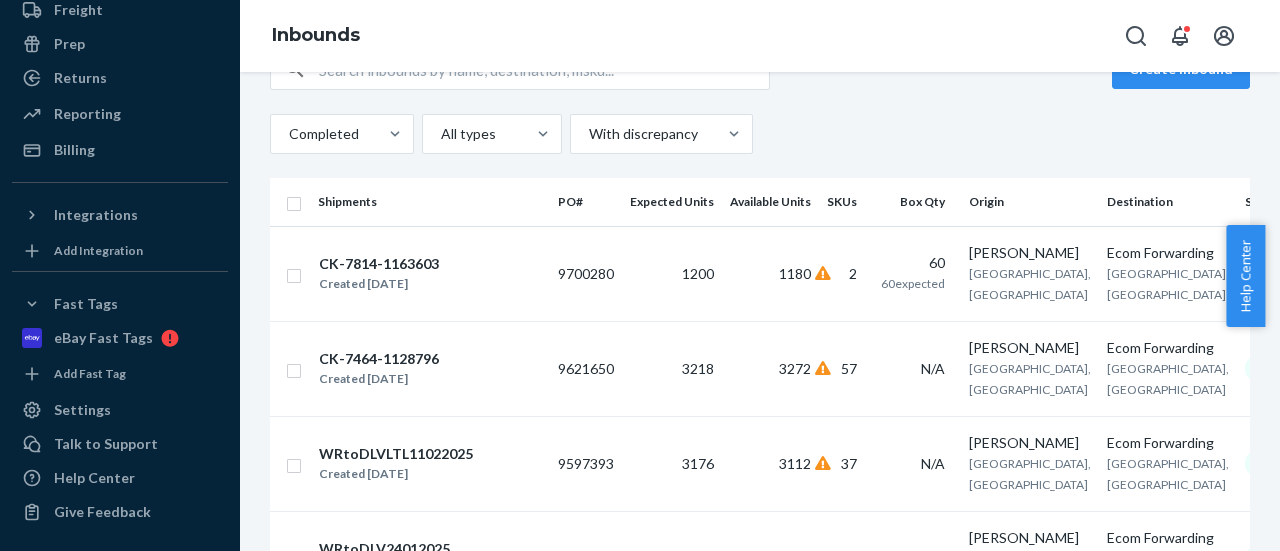 scroll, scrollTop: 0, scrollLeft: 0, axis: both 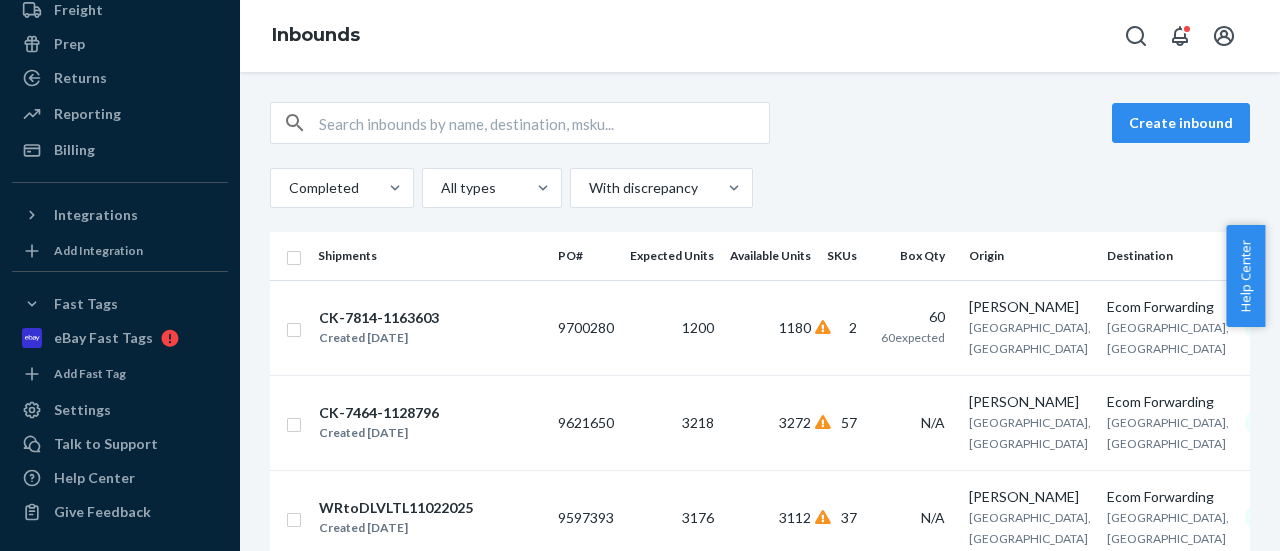 click on "Create inbound" at bounding box center (760, 123) 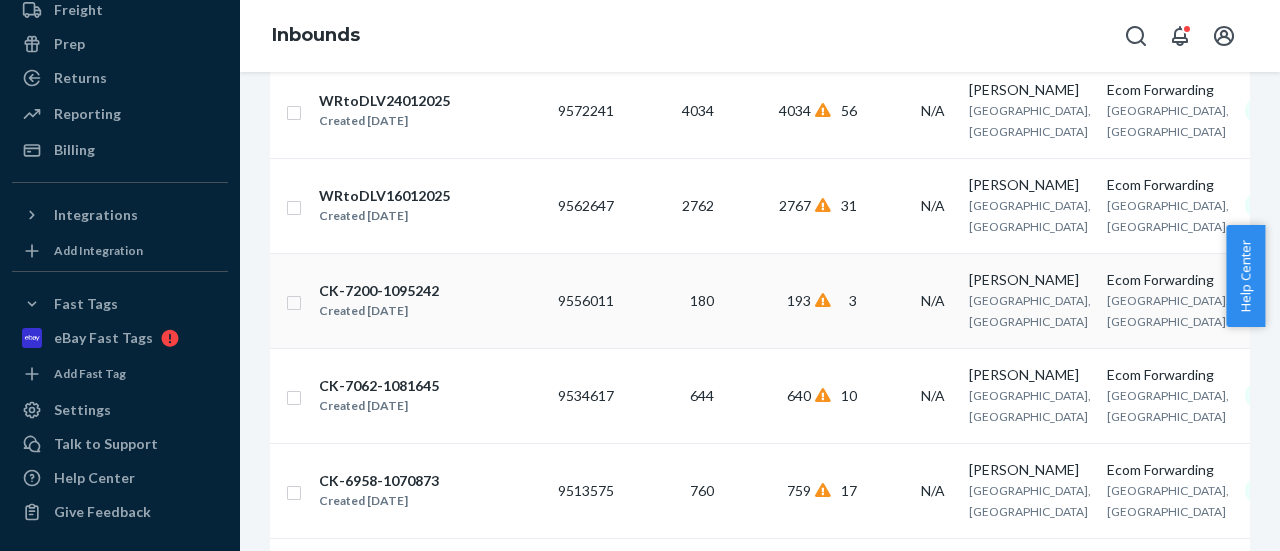 scroll, scrollTop: 802, scrollLeft: 0, axis: vertical 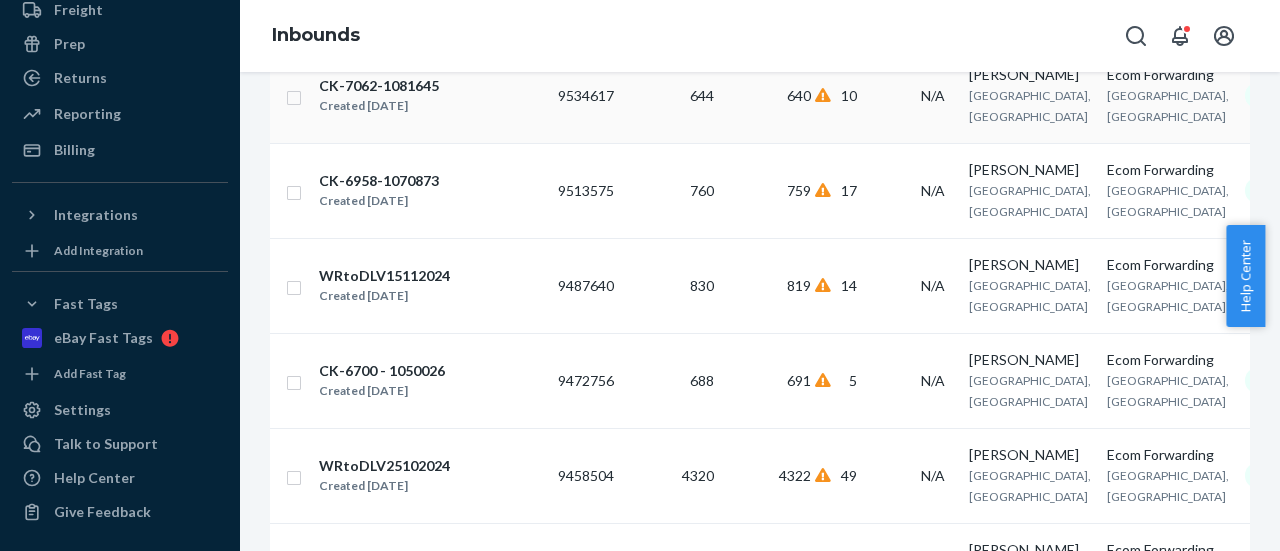 click on "9534617" at bounding box center (586, 95) 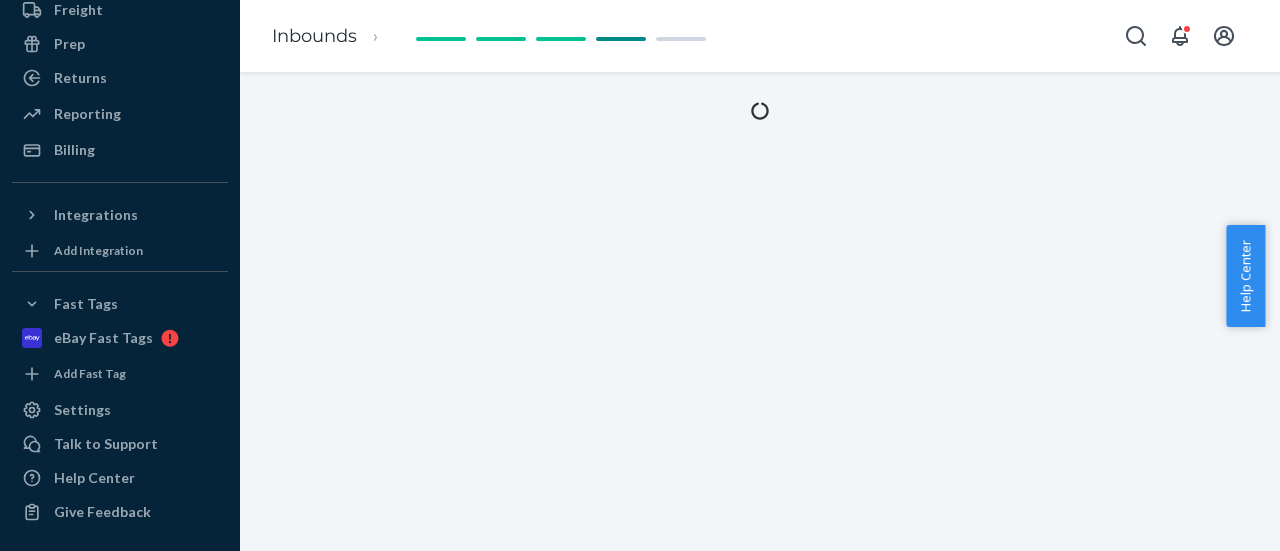 scroll, scrollTop: 0, scrollLeft: 0, axis: both 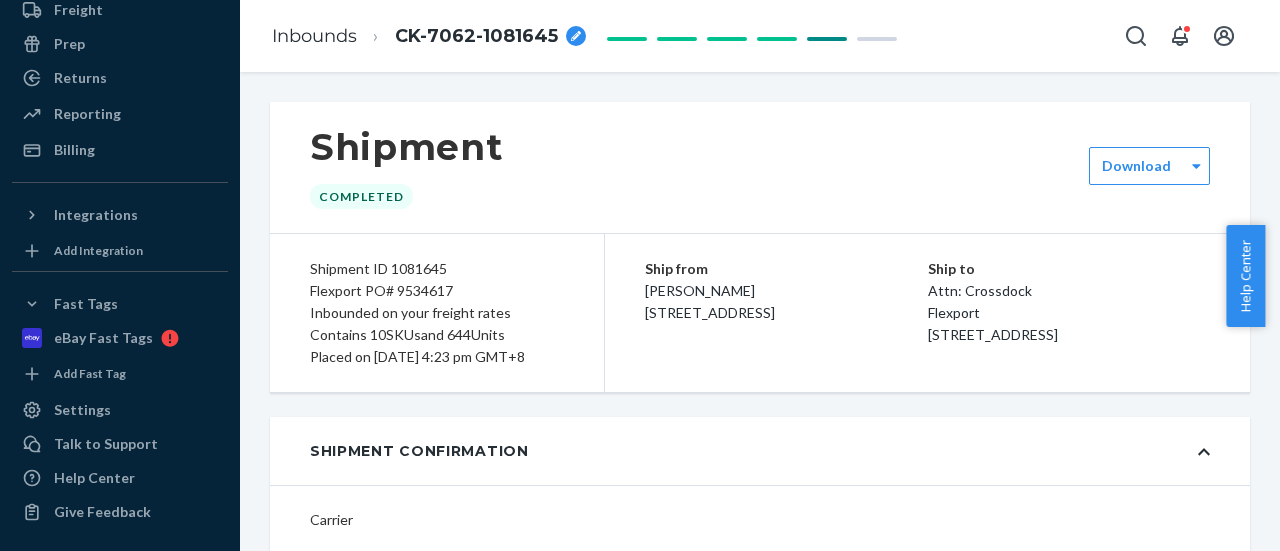 click on "Shipment ID 1081645" at bounding box center [437, 269] 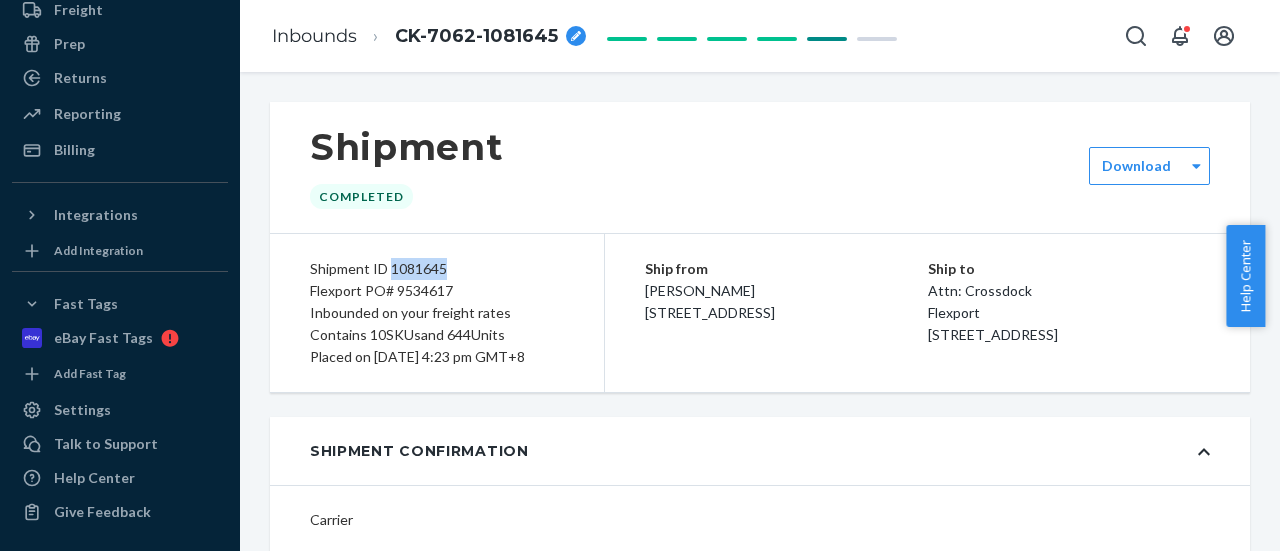 click on "Shipment ID 1081645" at bounding box center (437, 269) 